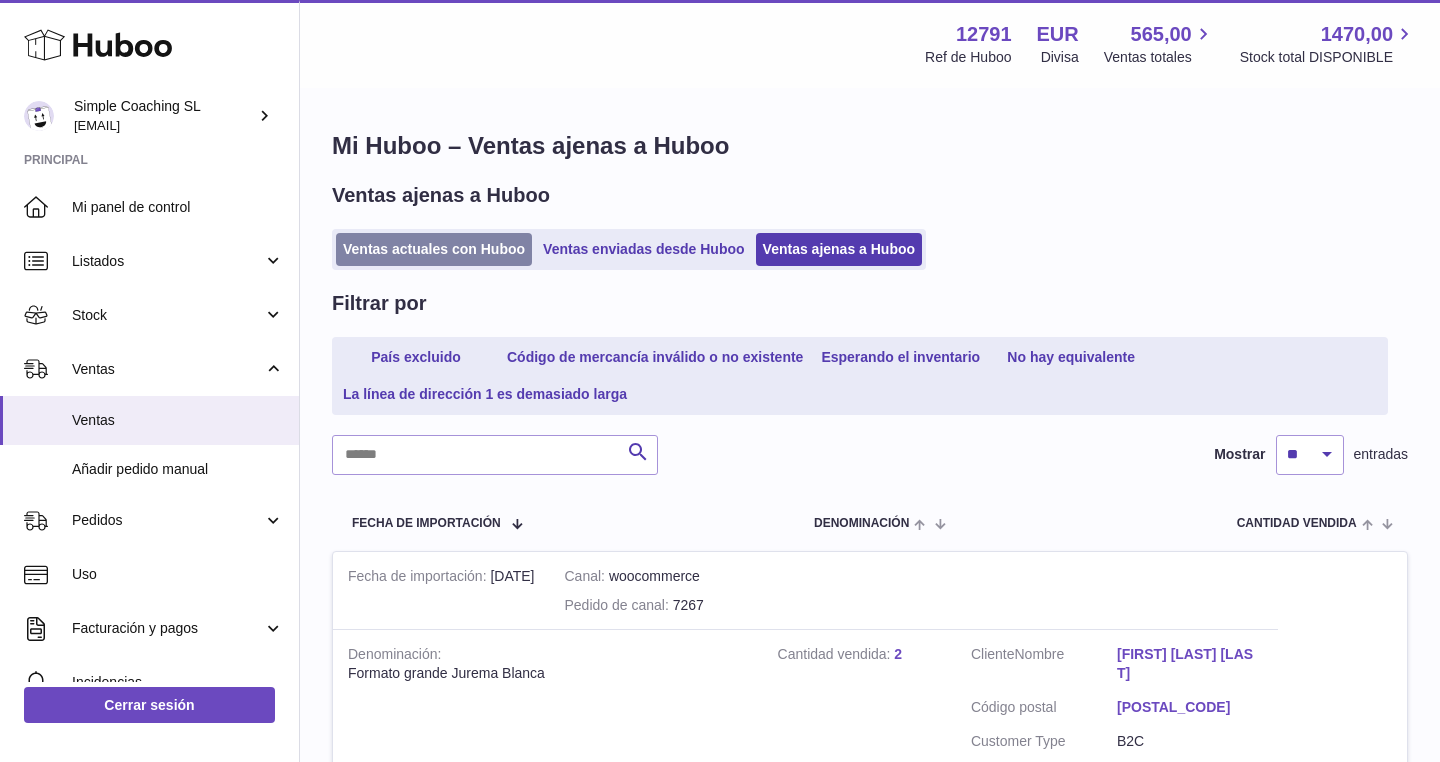 scroll, scrollTop: 0, scrollLeft: 0, axis: both 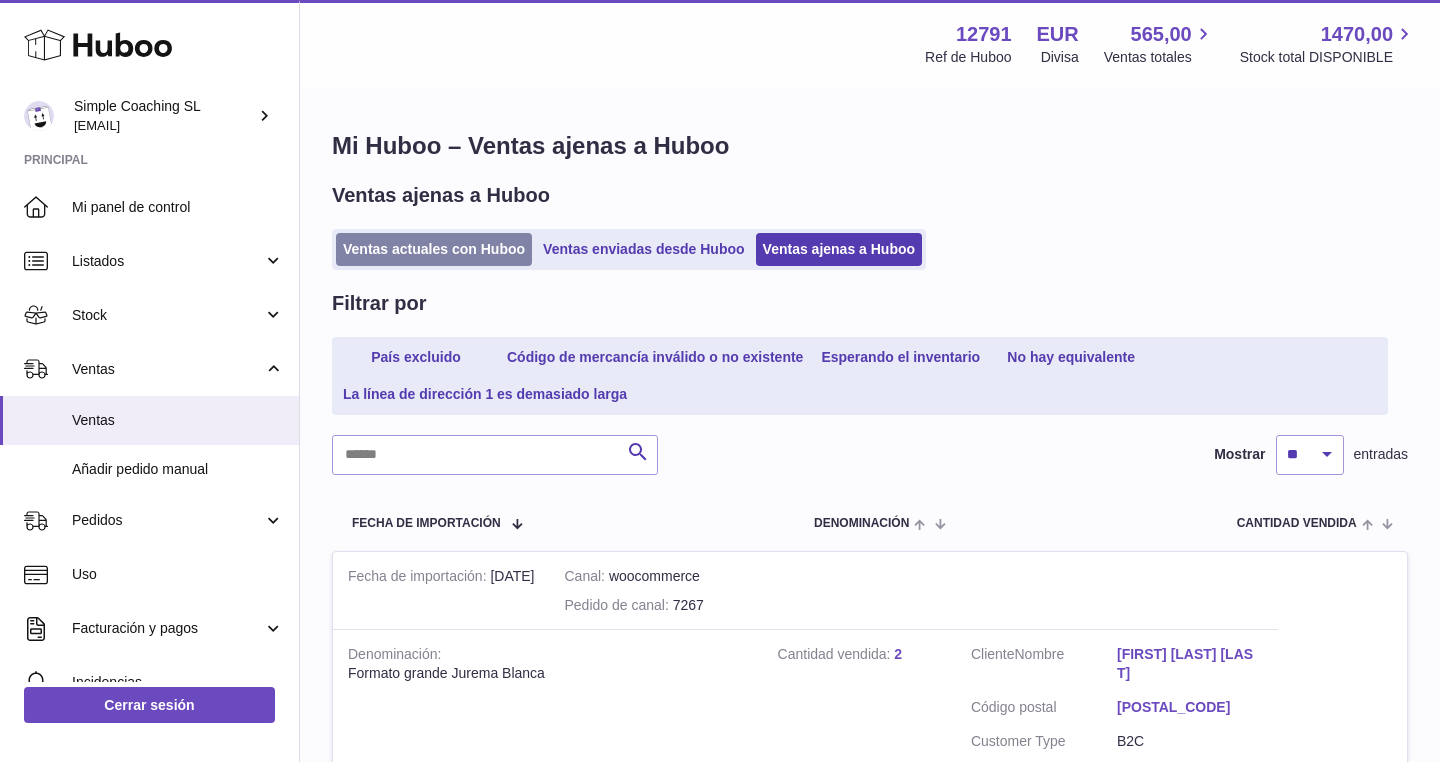 click on "Ventas actuales con Huboo" at bounding box center [434, 249] 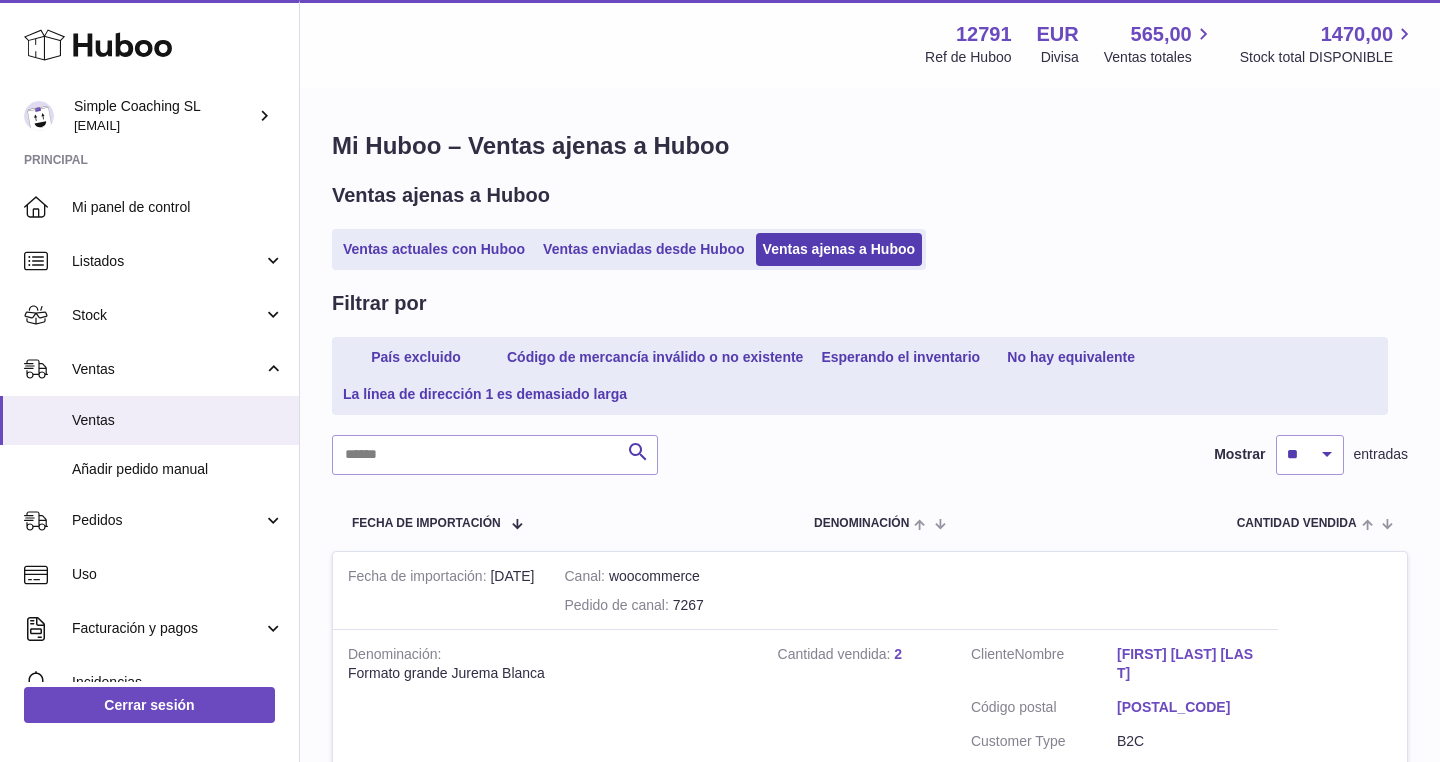 click on "Ventas actuales con Huboo
Ventas enviadas desde Huboo
Ventas ajenas a Huboo" at bounding box center [870, 249] 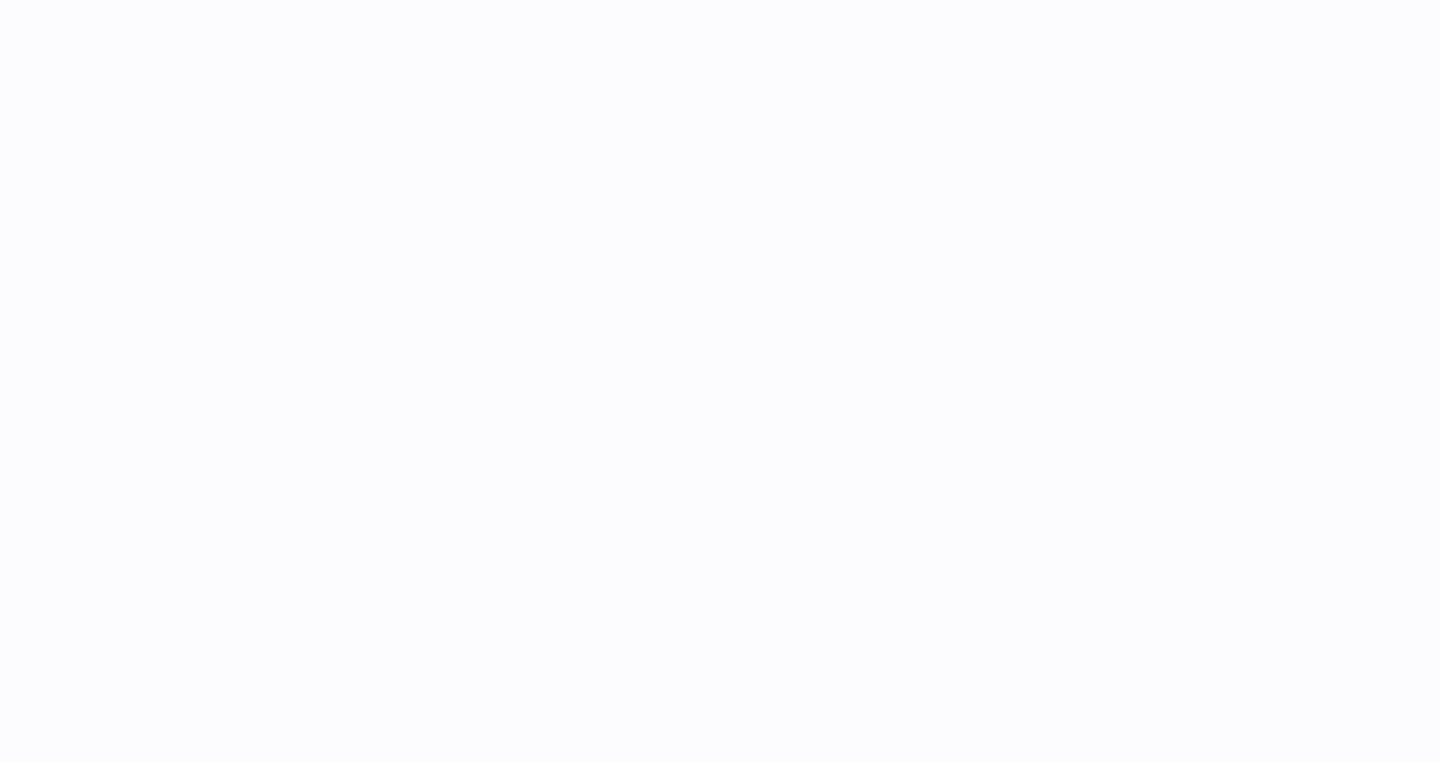 scroll, scrollTop: 0, scrollLeft: 0, axis: both 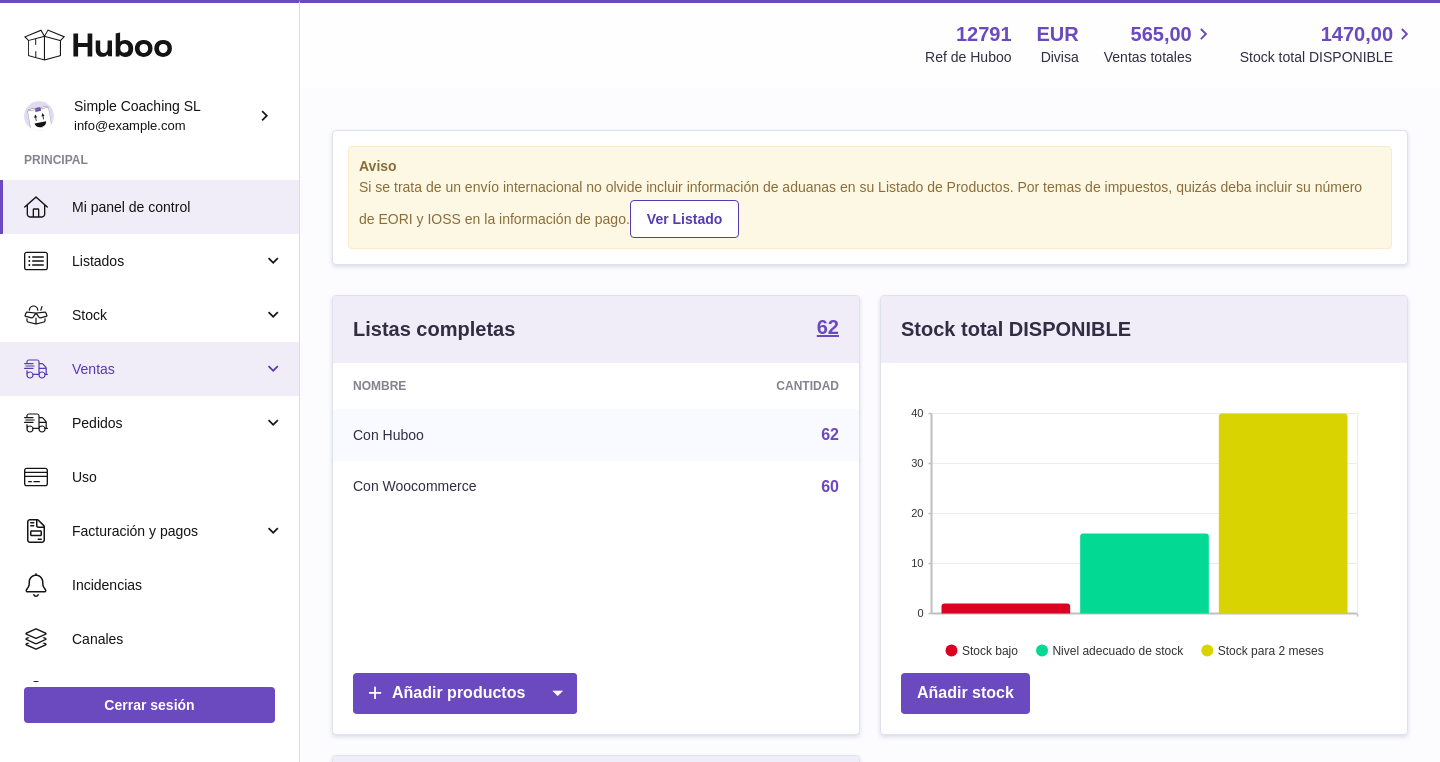 click on "Ventas" at bounding box center [167, 369] 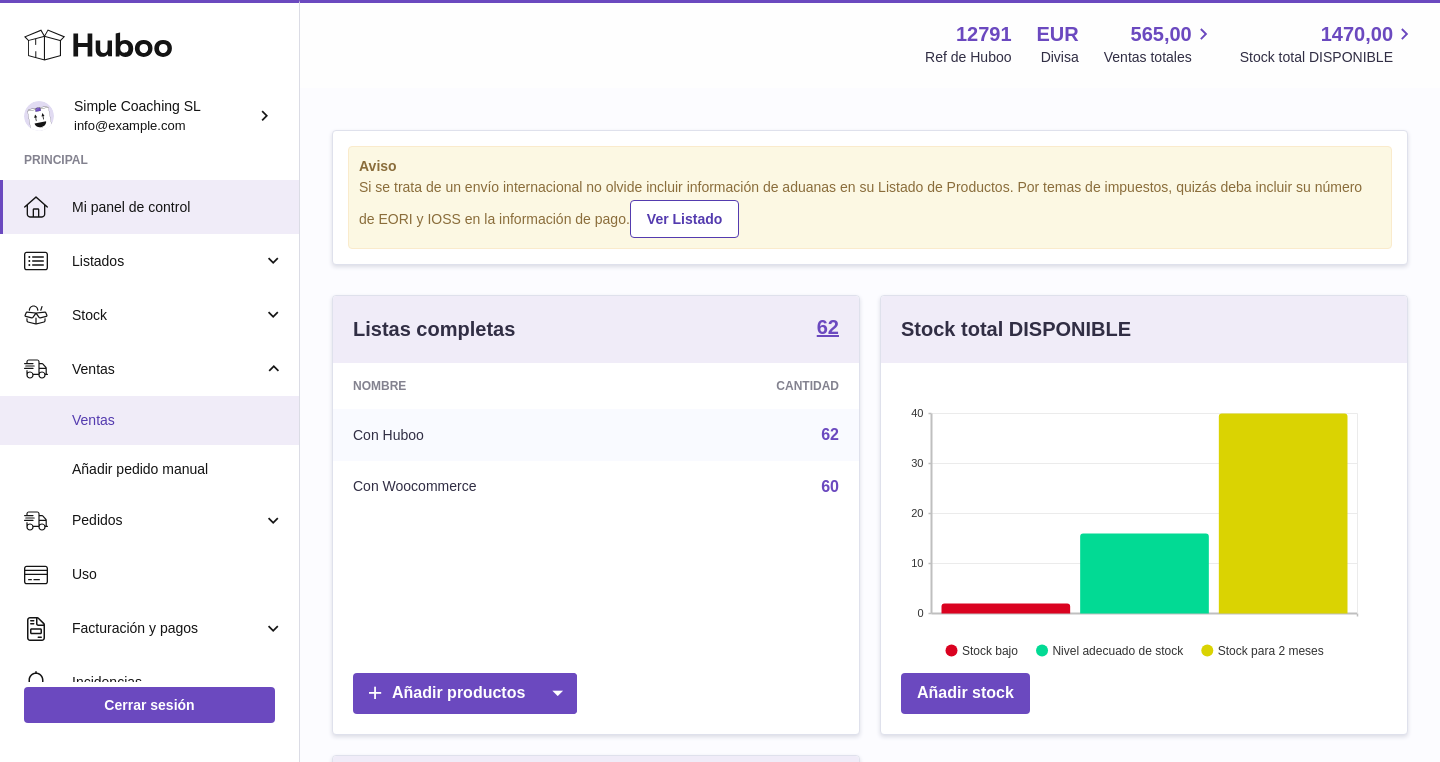 click on "Ventas" at bounding box center (149, 420) 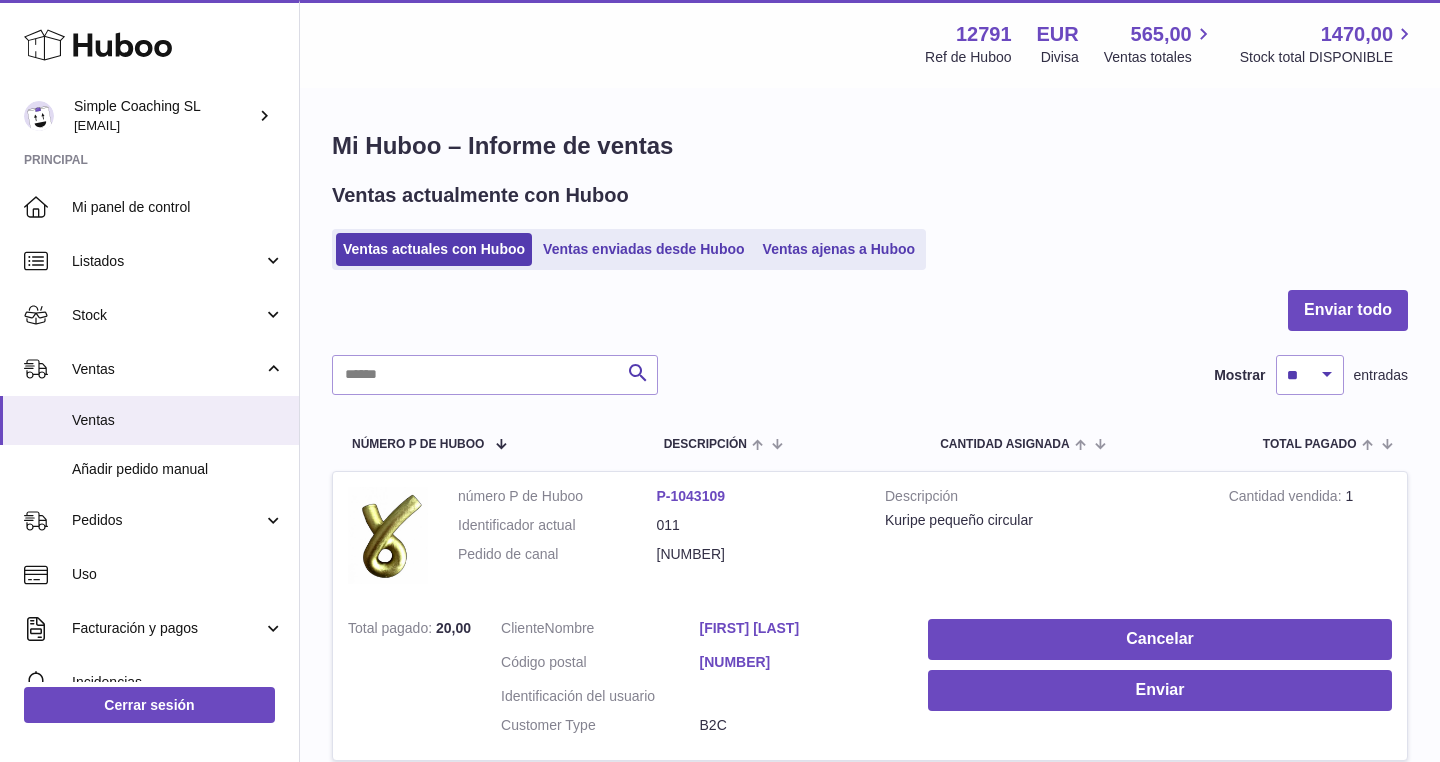 scroll, scrollTop: 0, scrollLeft: 0, axis: both 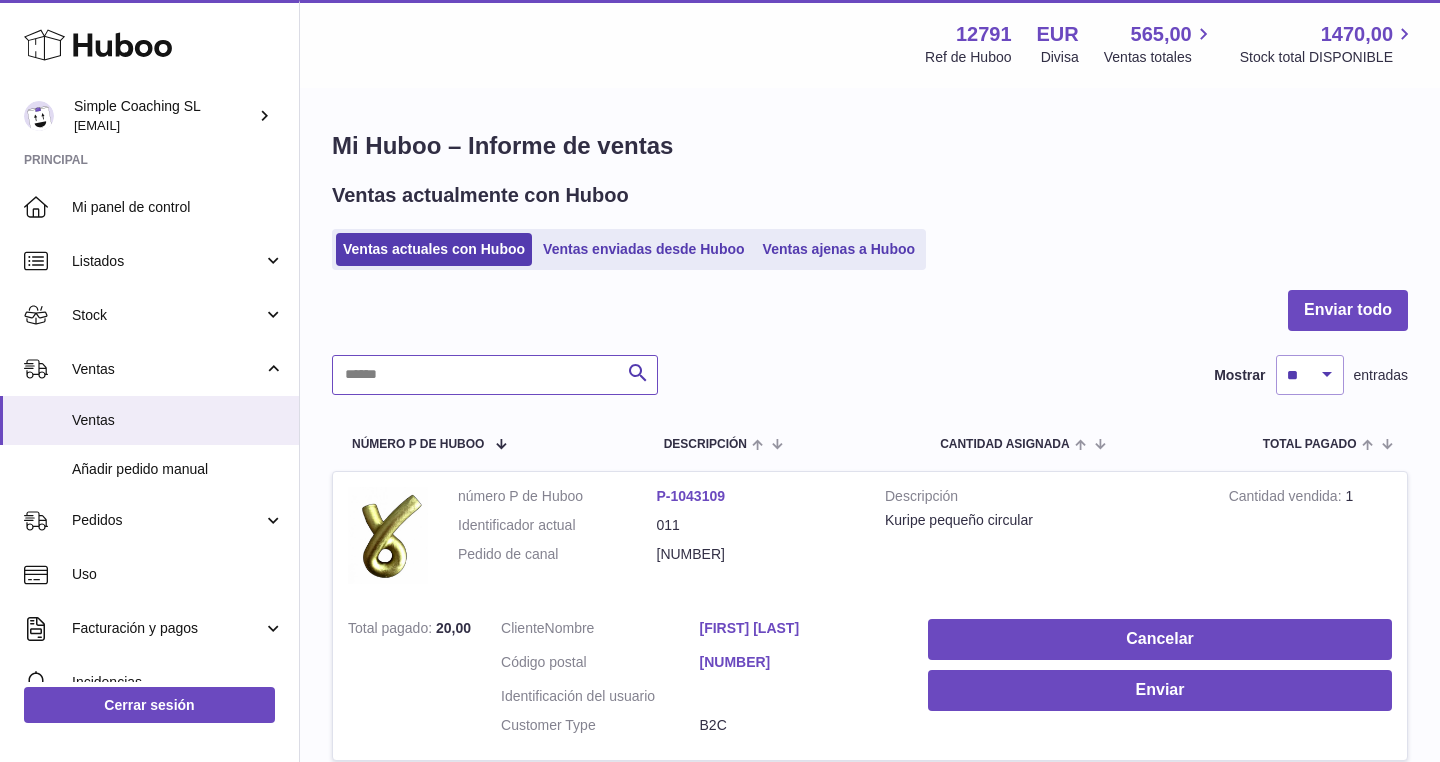 click at bounding box center [495, 375] 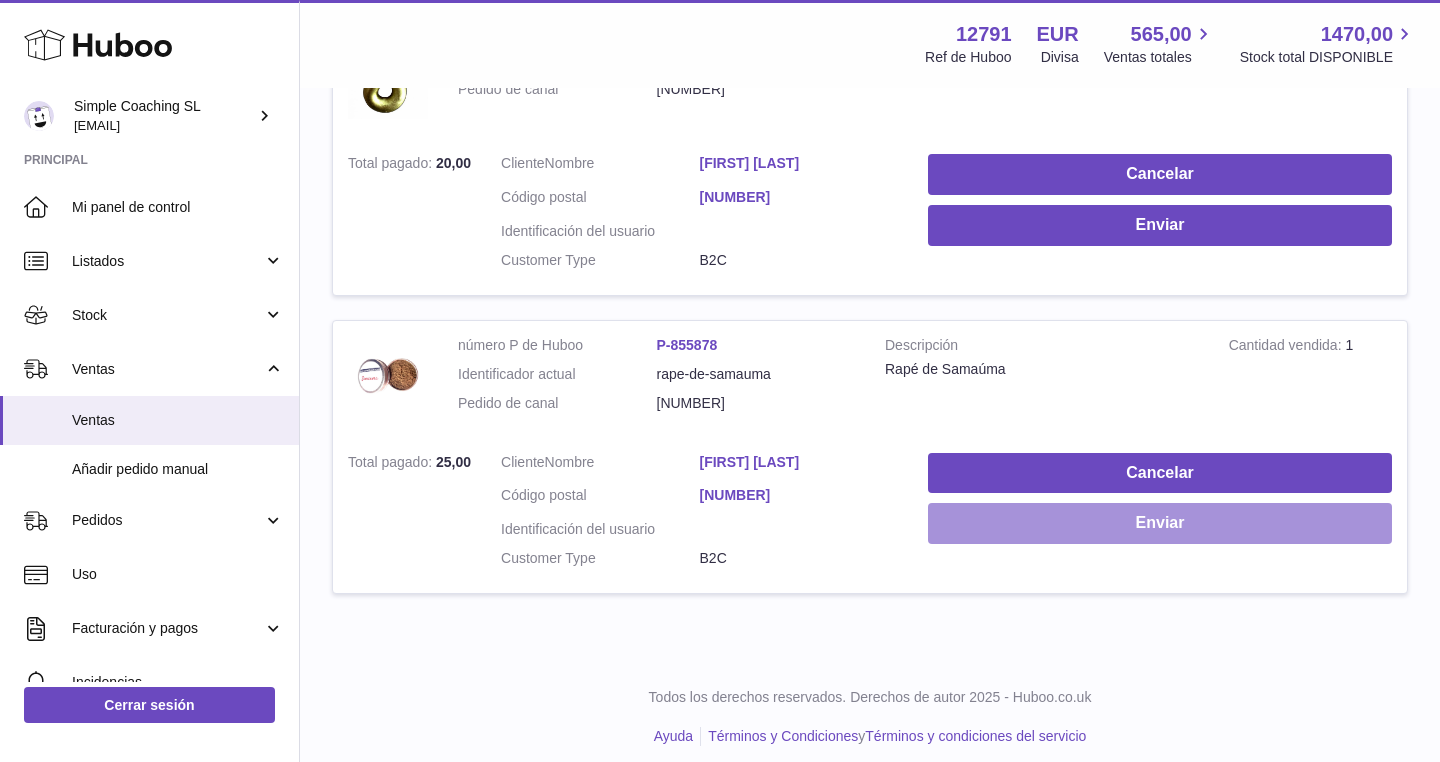 scroll, scrollTop: 464, scrollLeft: 0, axis: vertical 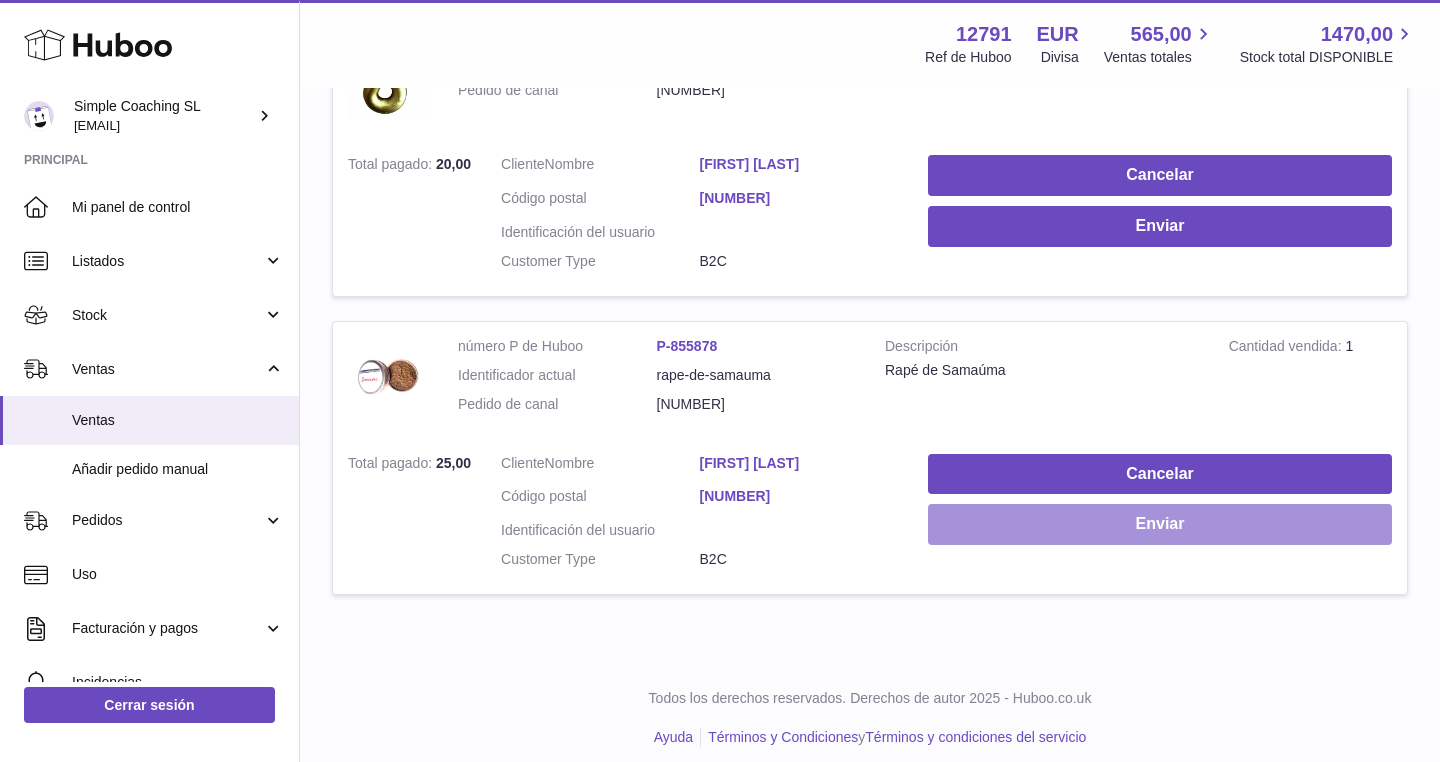 click on "Enviar" at bounding box center (1160, 524) 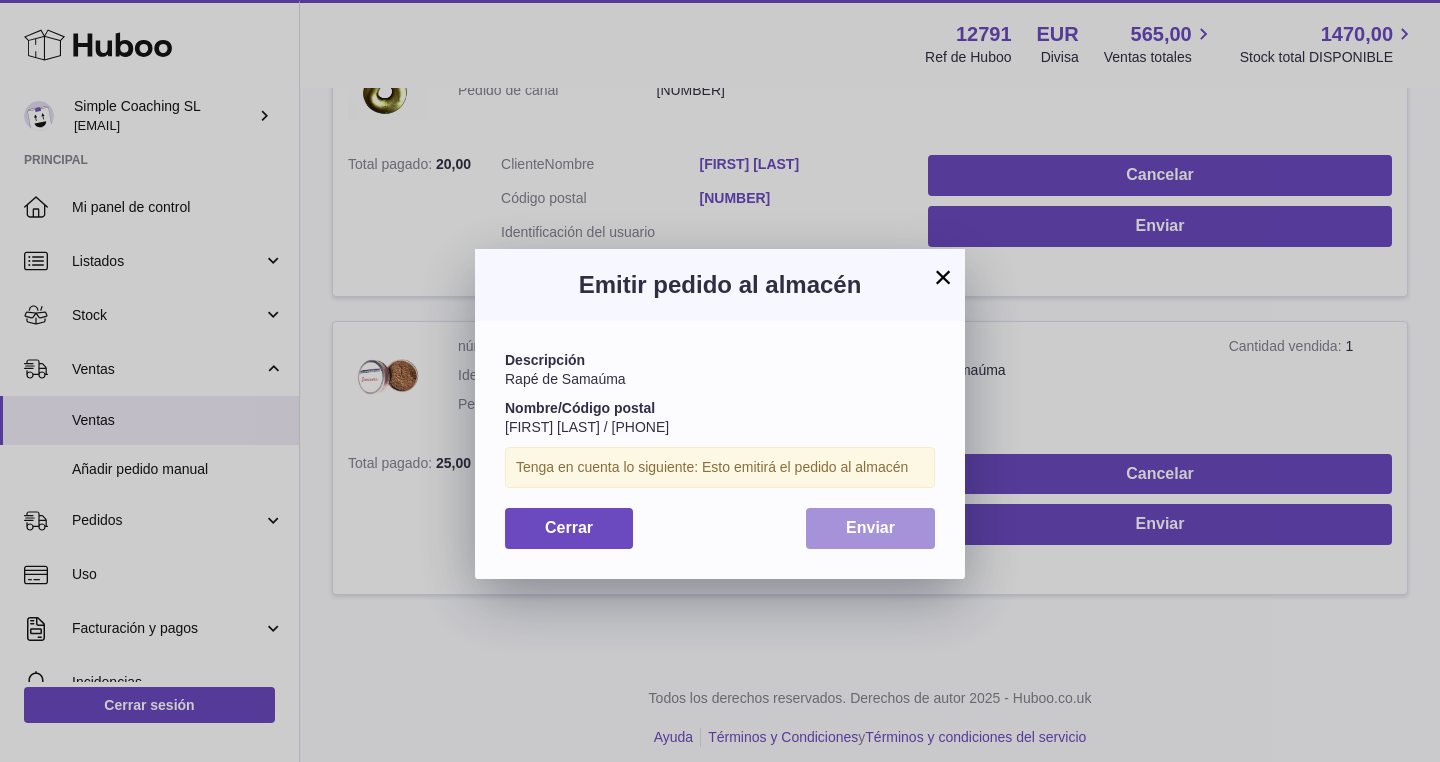 click on "Enviar" at bounding box center [870, 528] 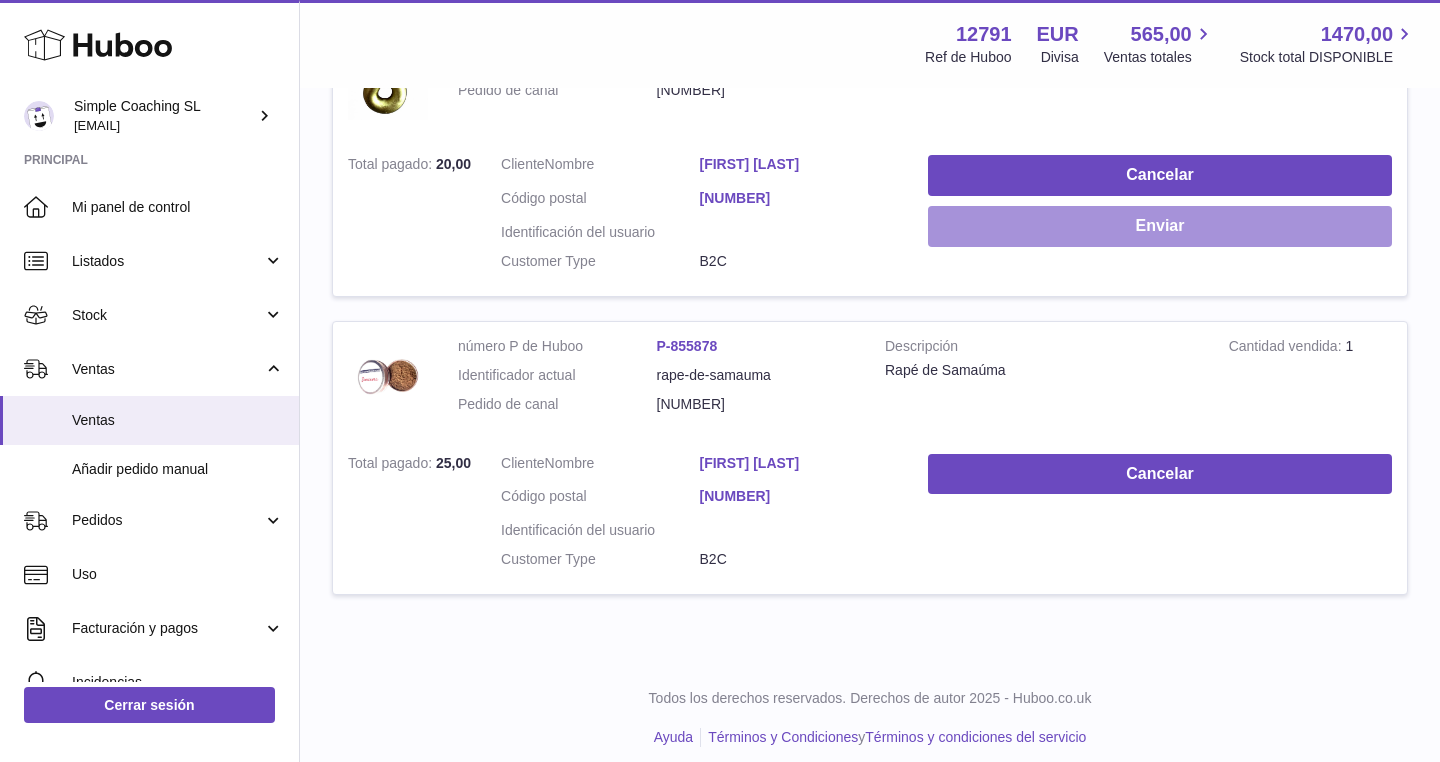 click on "Enviar" at bounding box center (1160, 226) 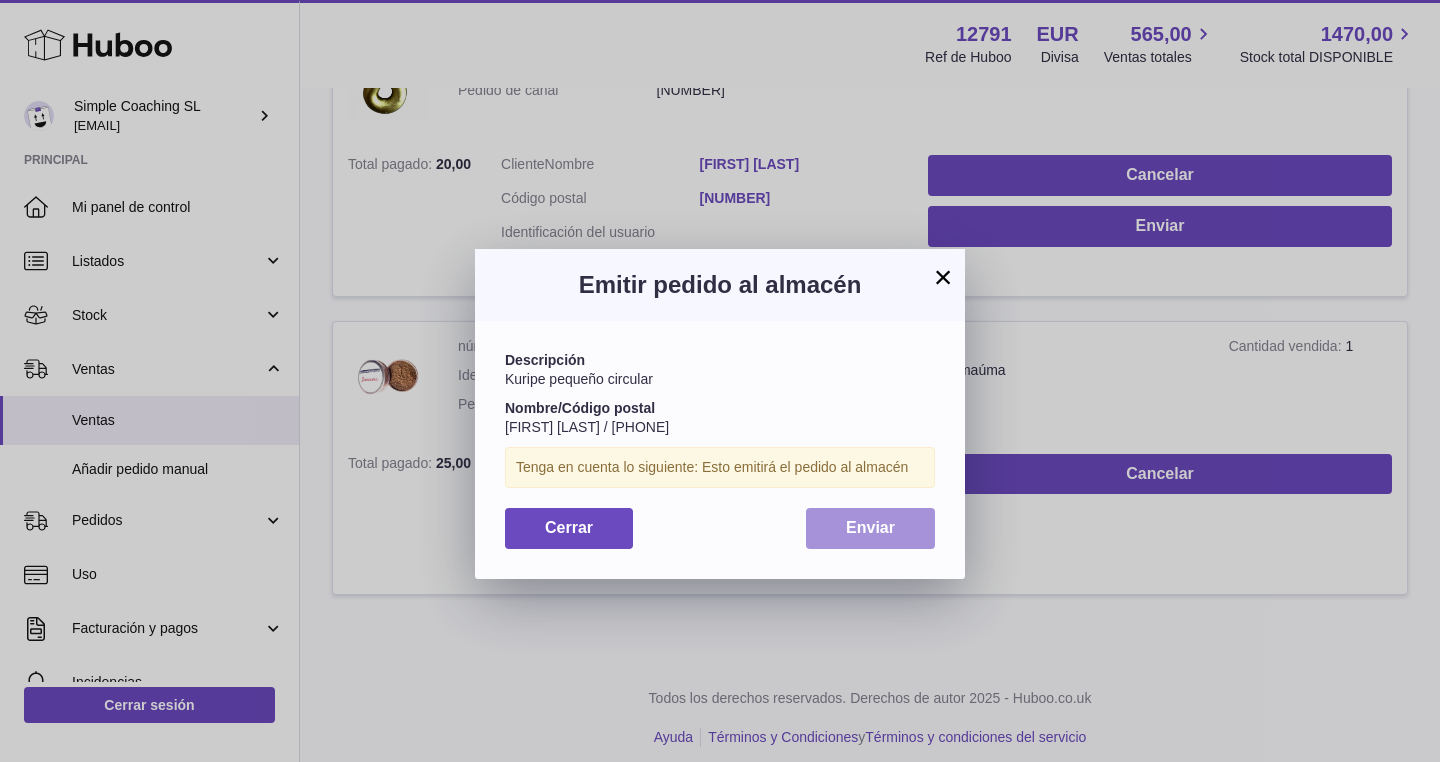 click on "Enviar" at bounding box center [870, 528] 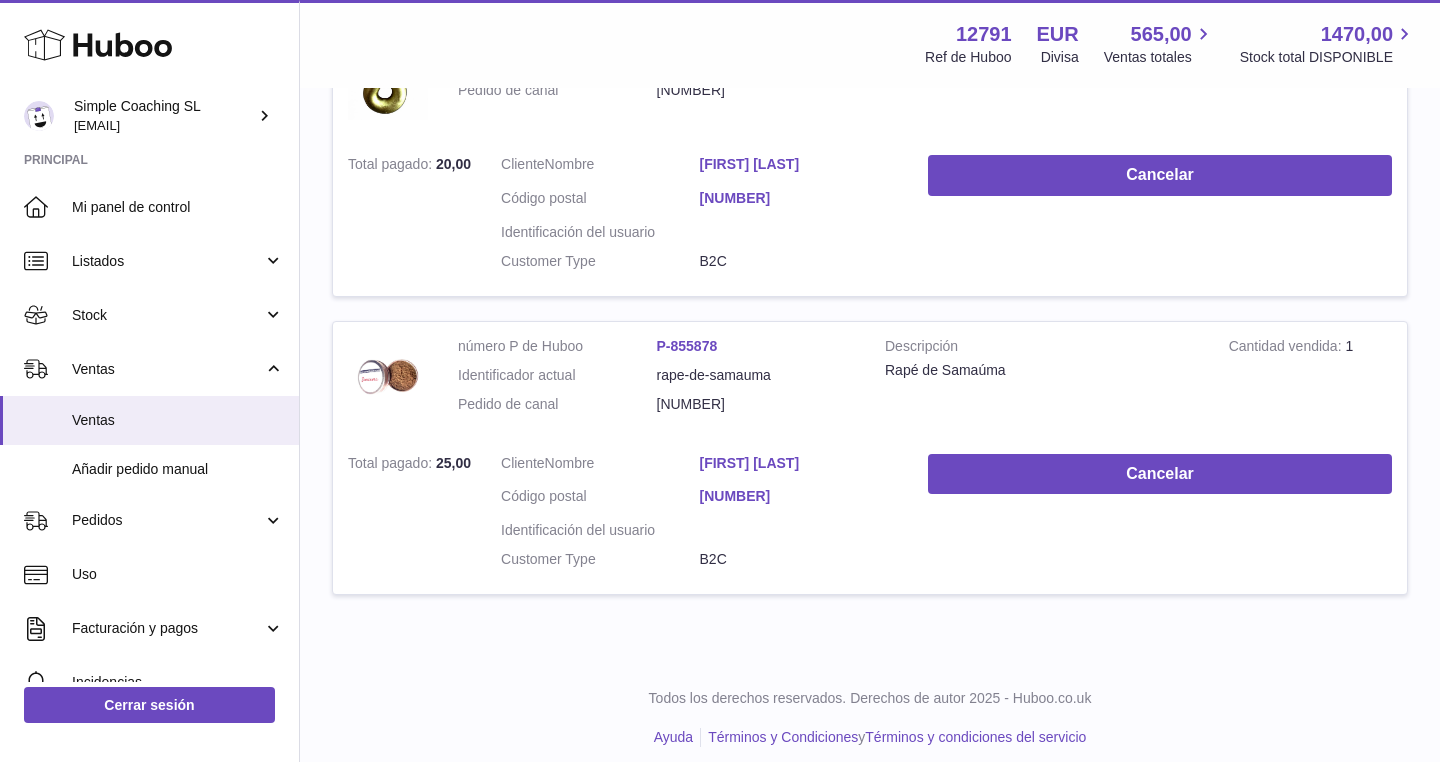 click on "David Jaldo Garcia" at bounding box center [799, 463] 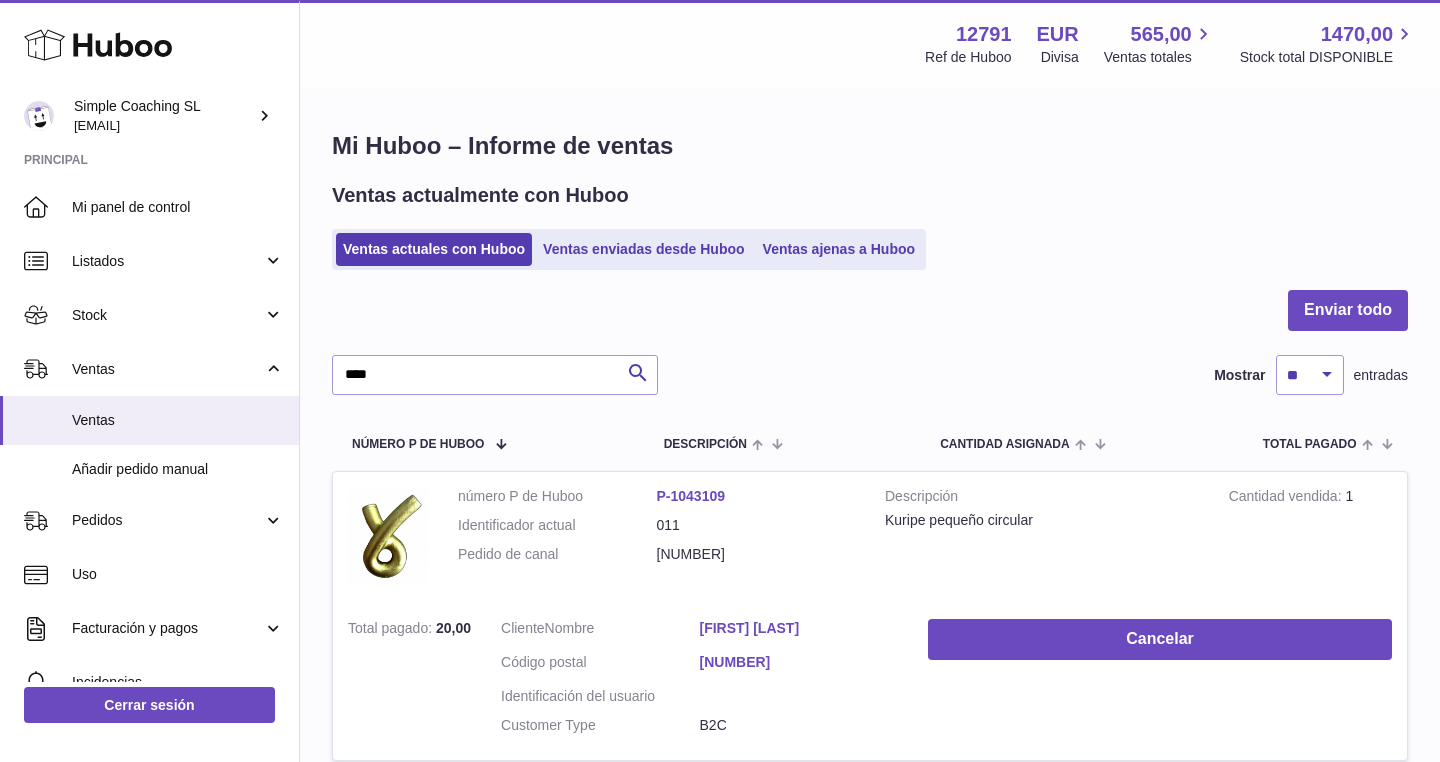 scroll, scrollTop: 0, scrollLeft: 0, axis: both 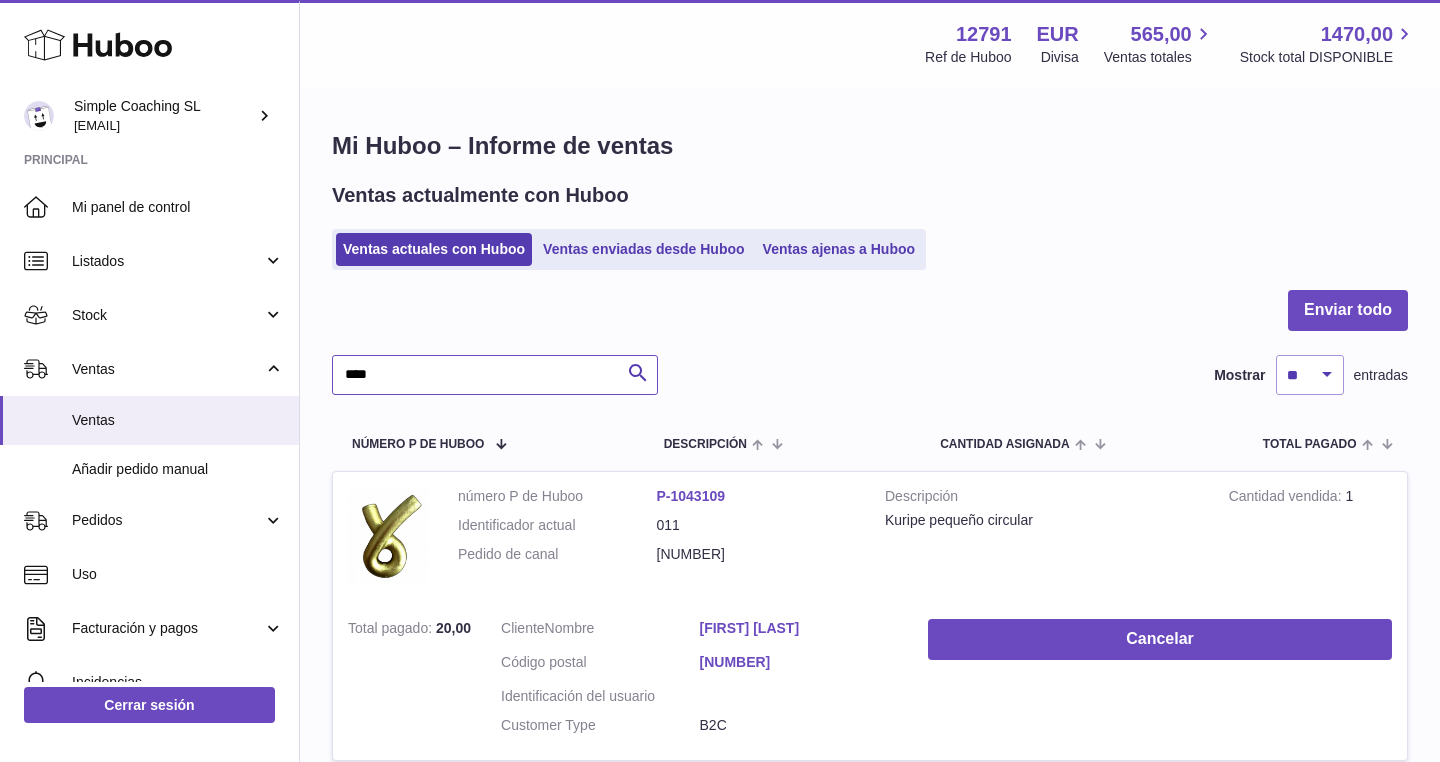 click on "****" at bounding box center (495, 375) 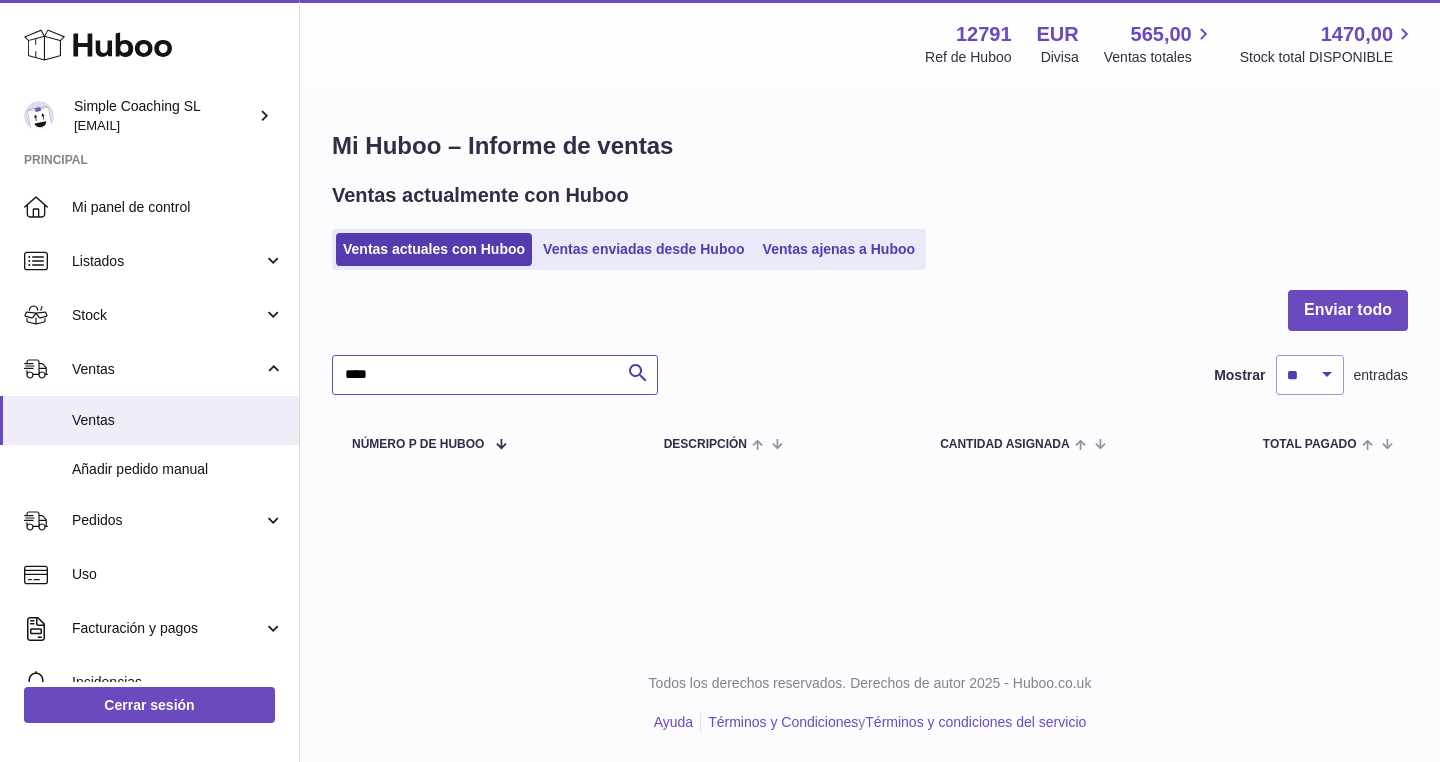 scroll, scrollTop: 0, scrollLeft: 0, axis: both 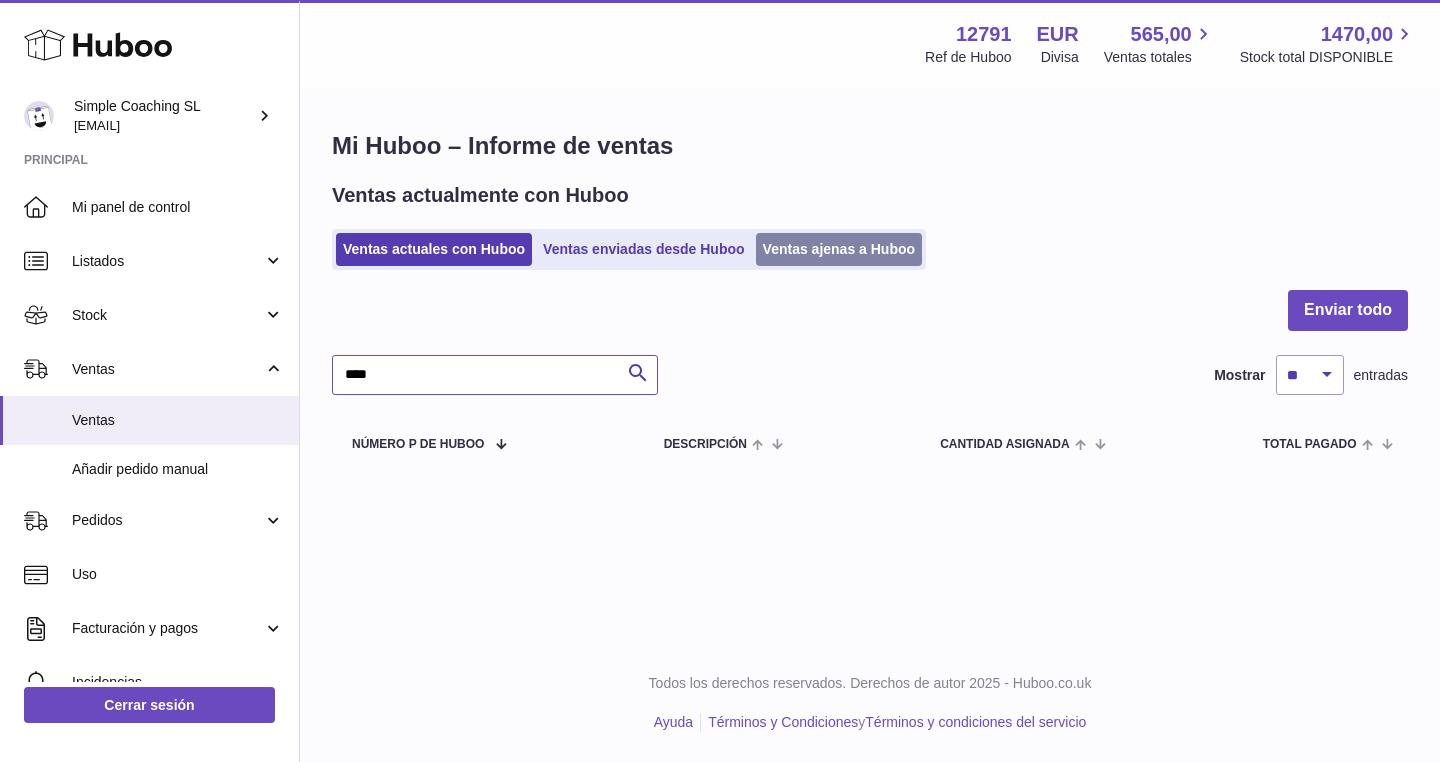 type on "****" 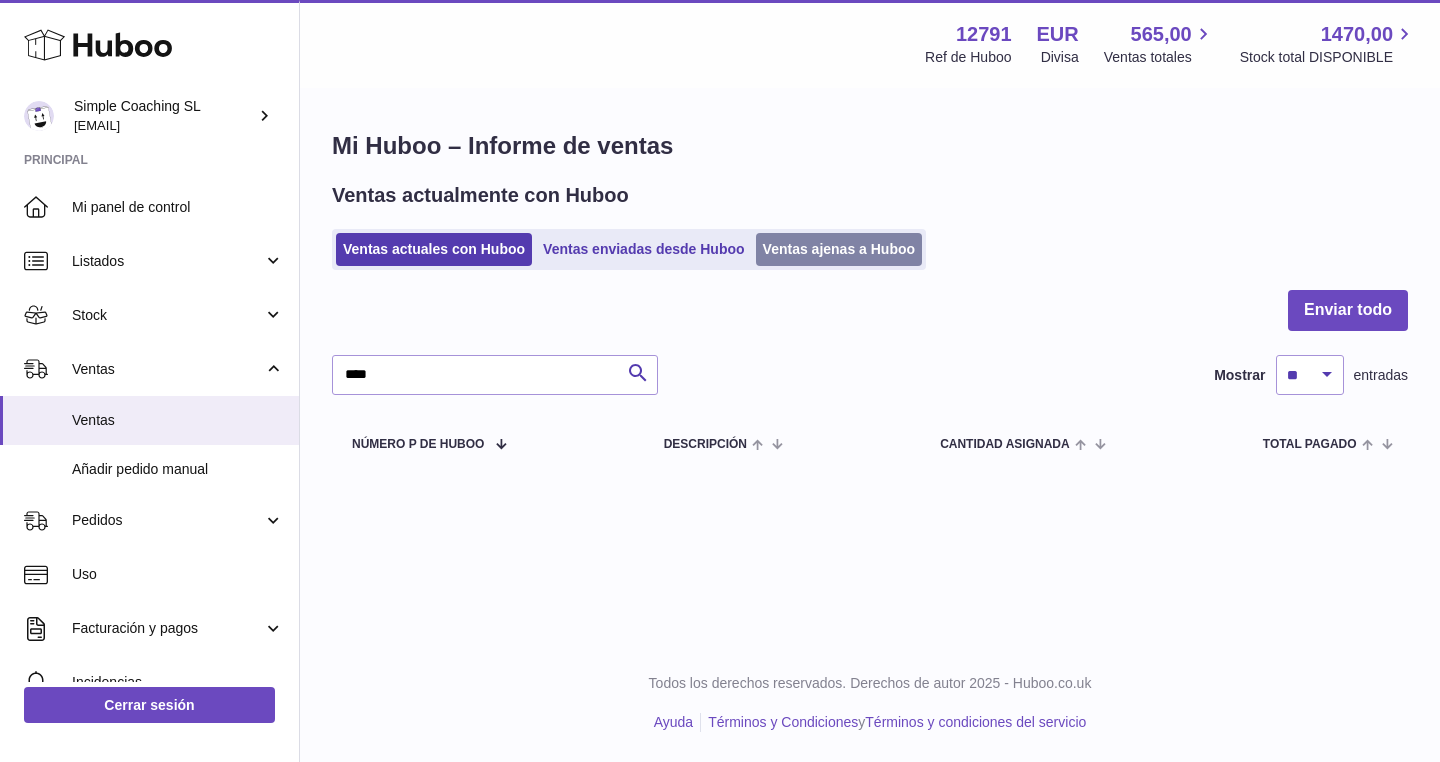 click on "Ventas ajenas a Huboo" at bounding box center [839, 249] 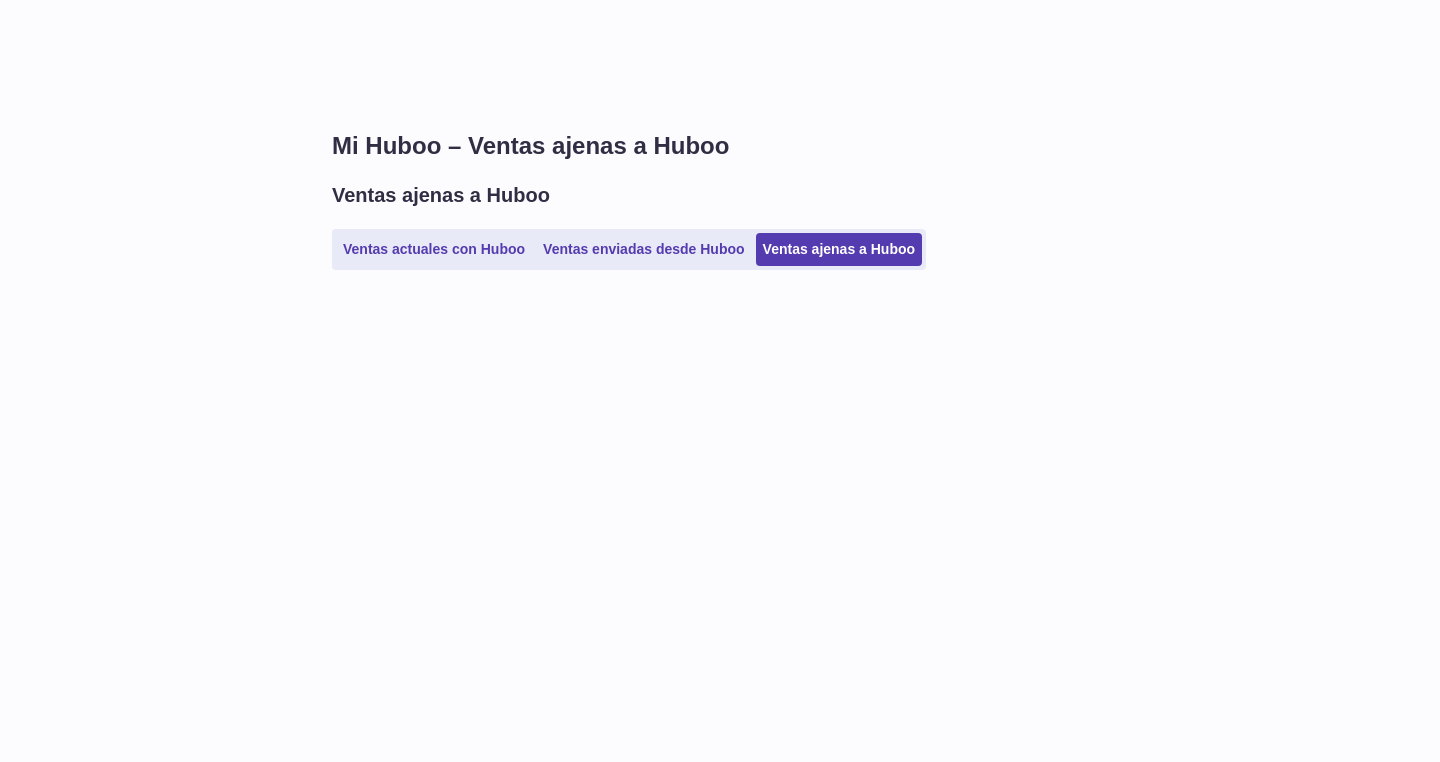scroll, scrollTop: 0, scrollLeft: 0, axis: both 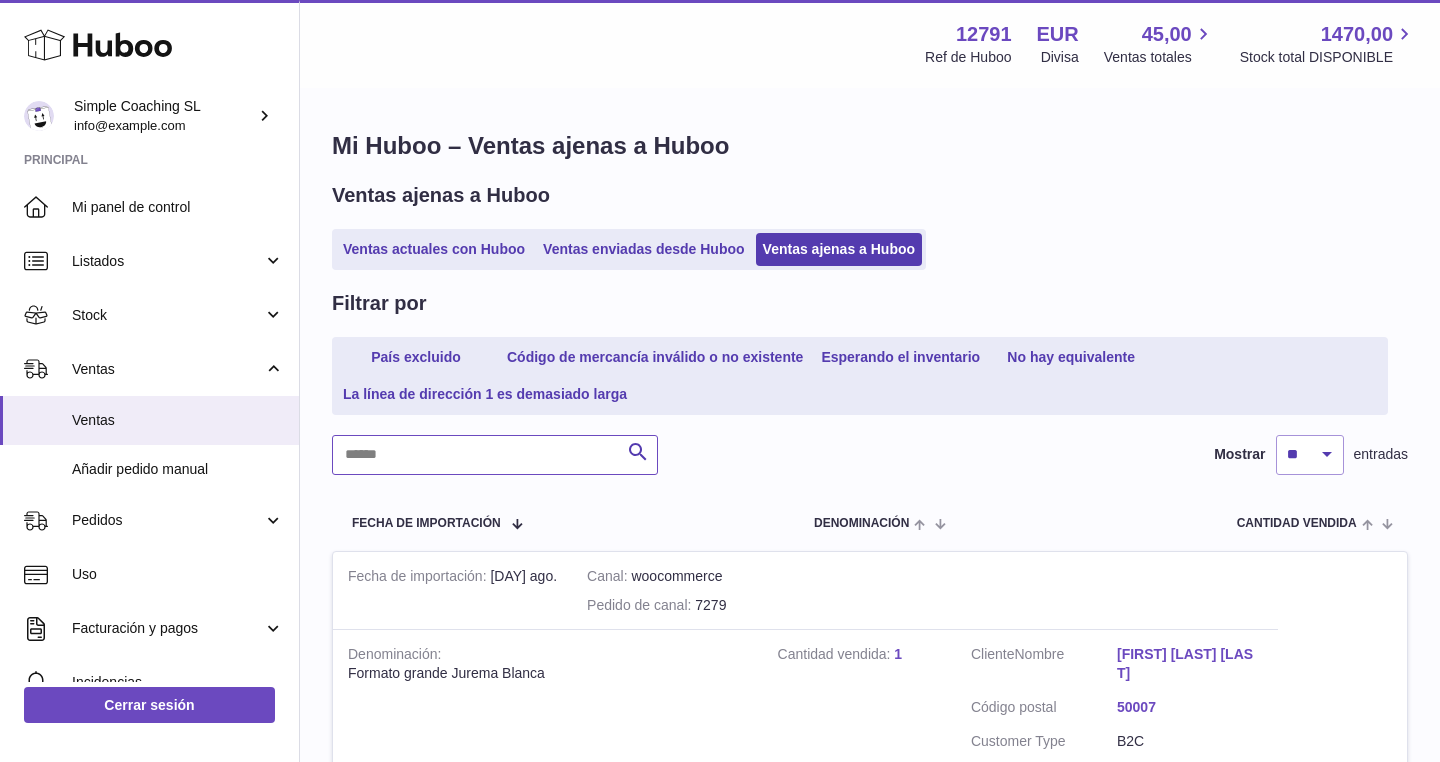 click at bounding box center (495, 455) 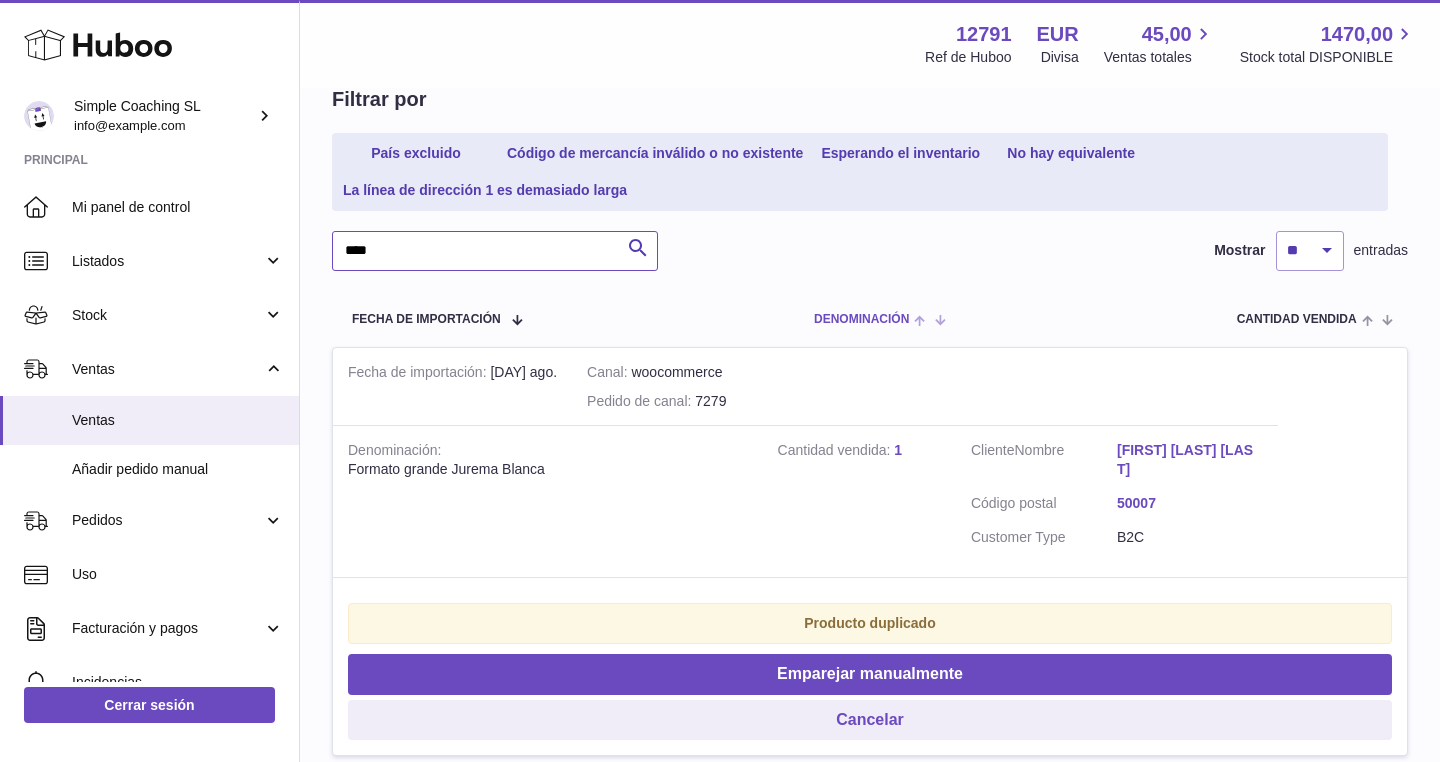 scroll, scrollTop: 211, scrollLeft: 0, axis: vertical 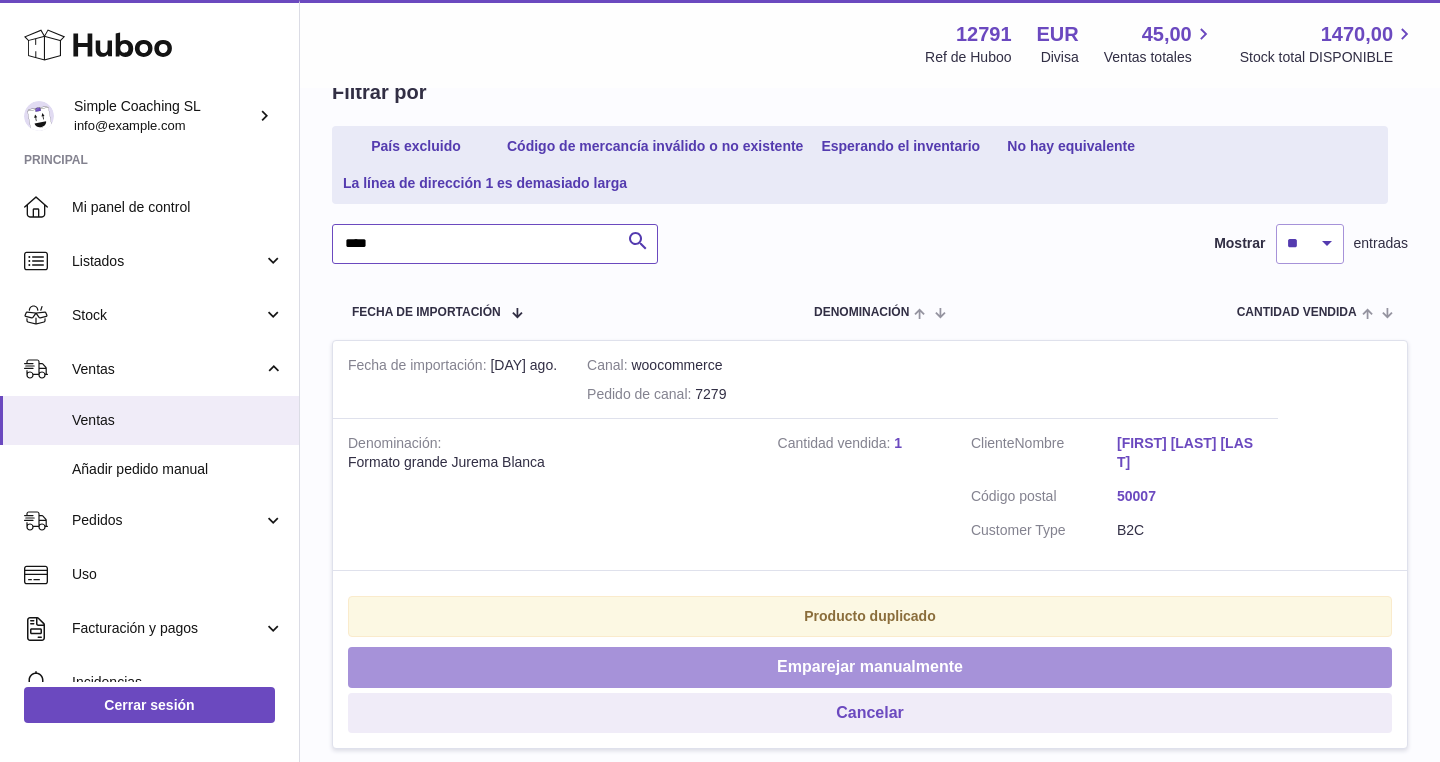 type on "****" 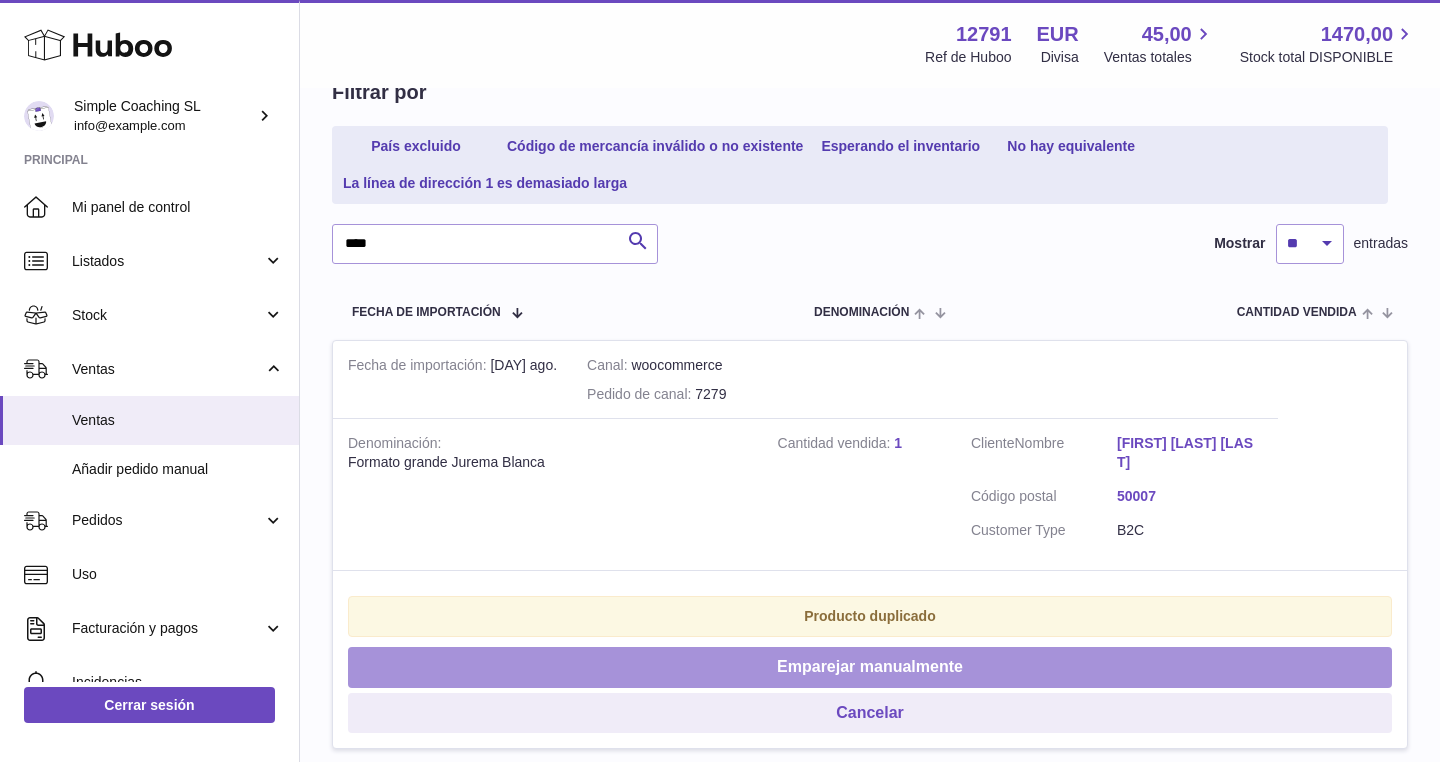 click on "Emparejar manualmente" at bounding box center (870, 667) 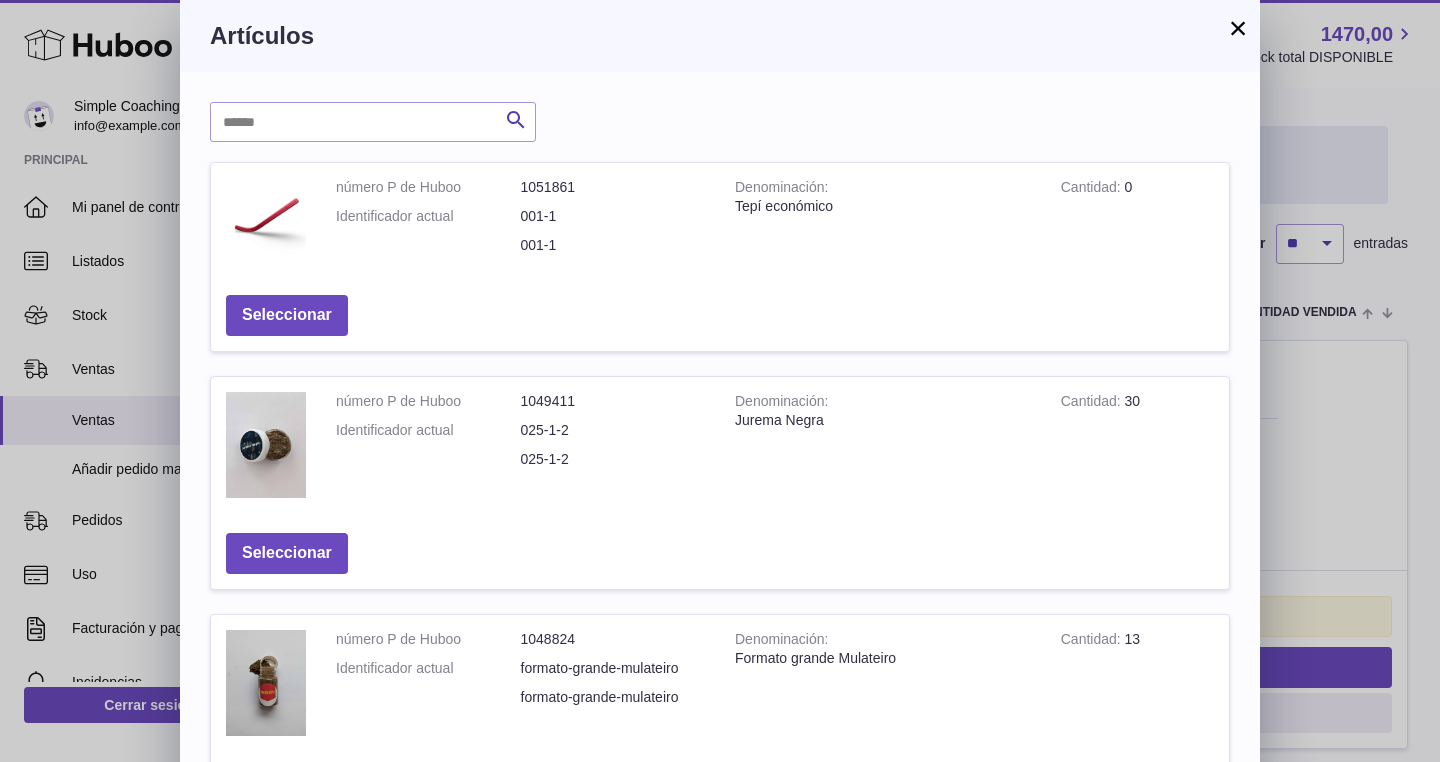 click on "×" at bounding box center [1238, 28] 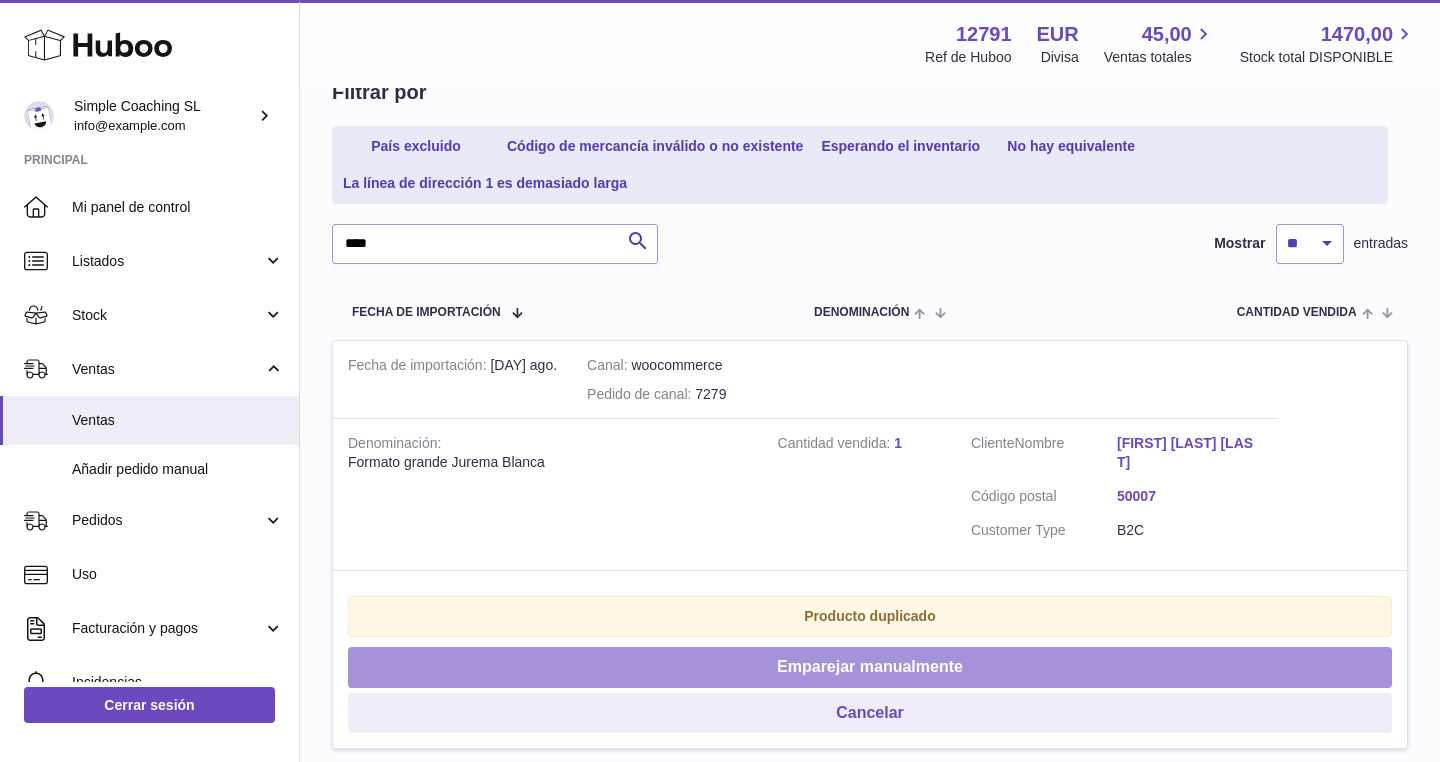 click on "Emparejar manualmente" at bounding box center [870, 667] 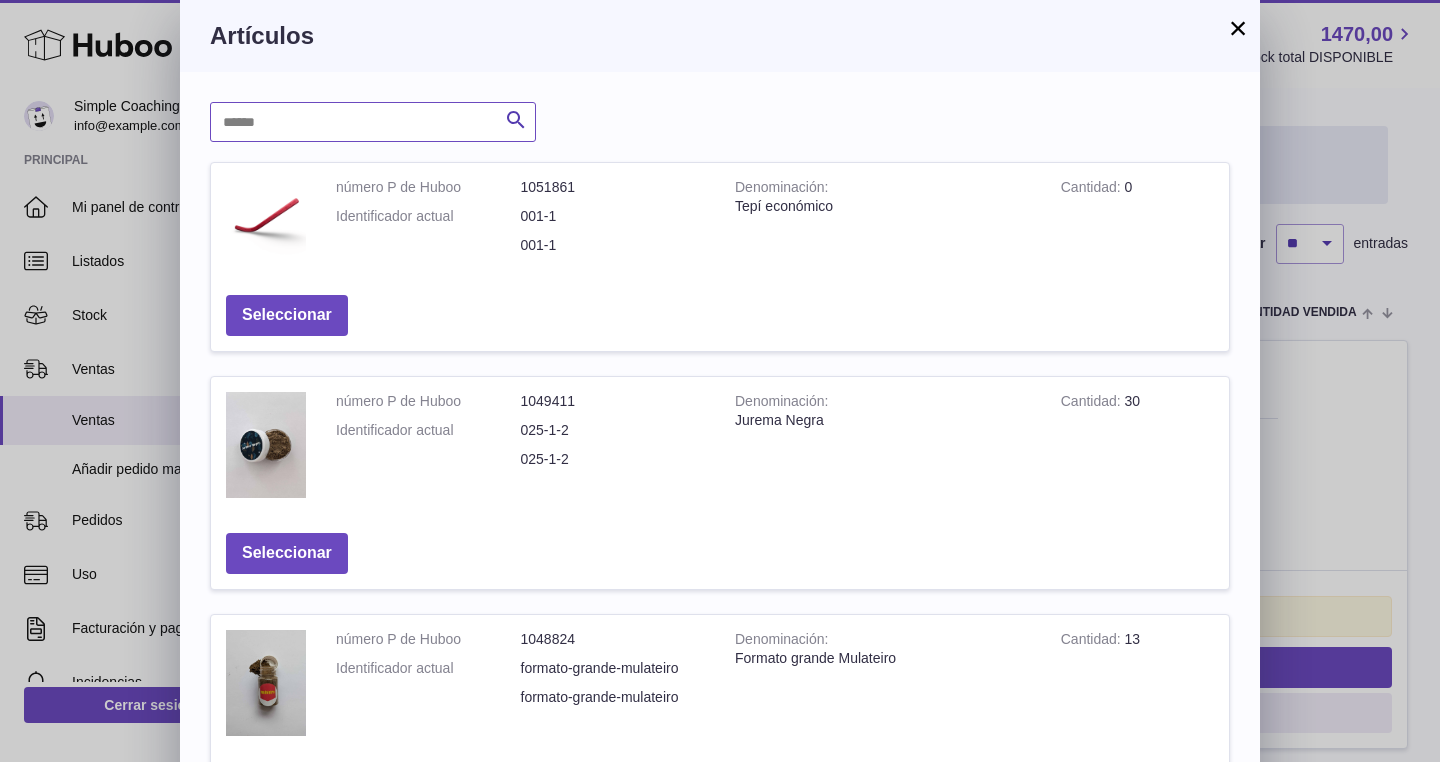 click at bounding box center (373, 122) 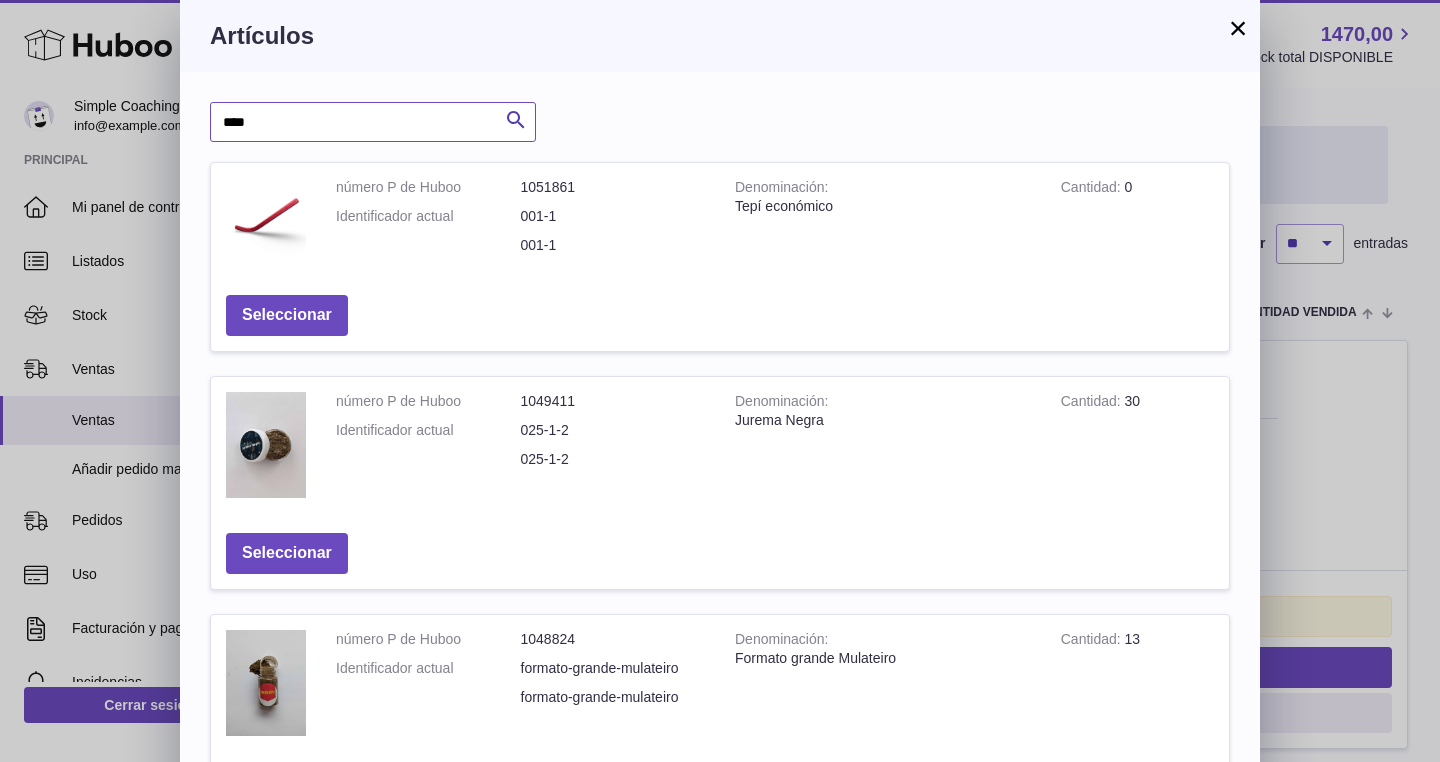 type on "****" 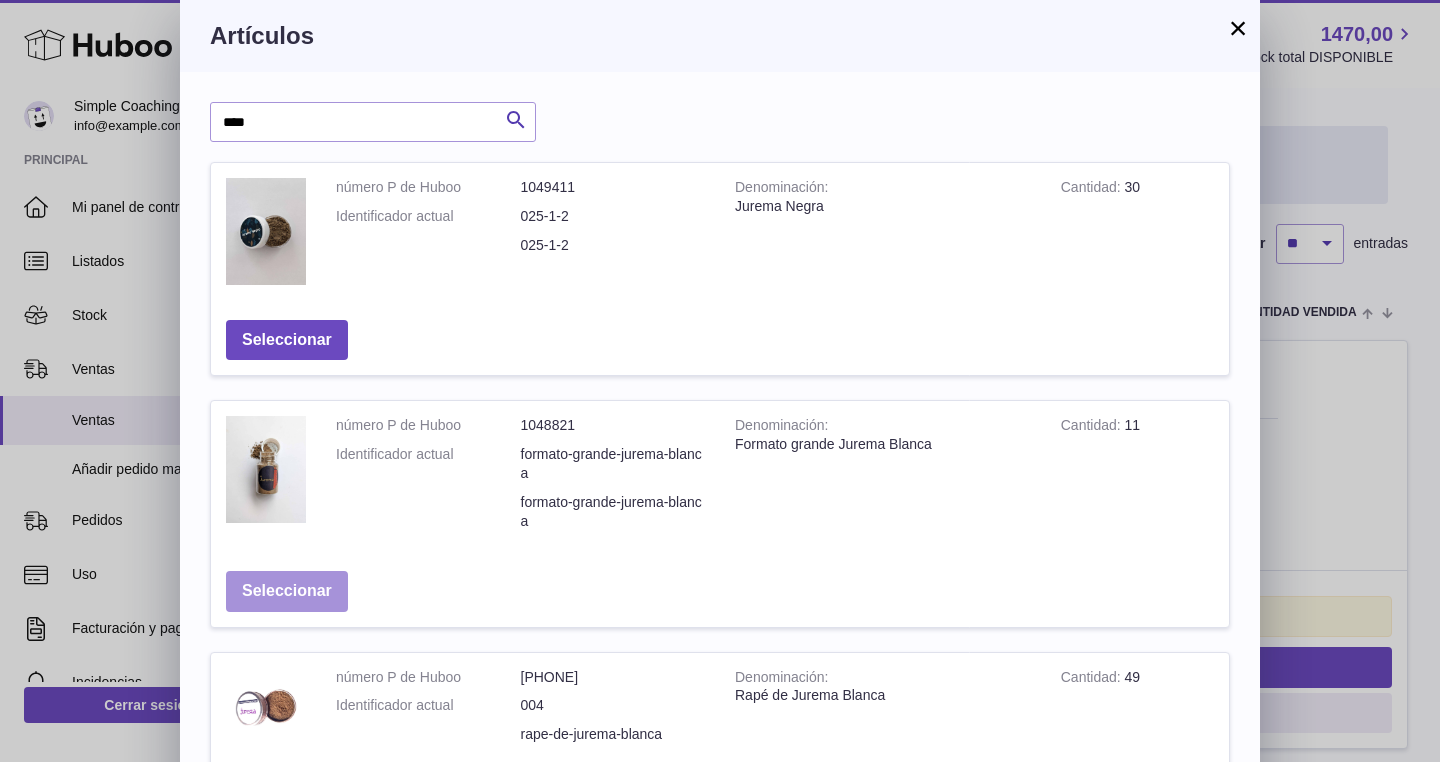 click on "Seleccionar" at bounding box center [287, 591] 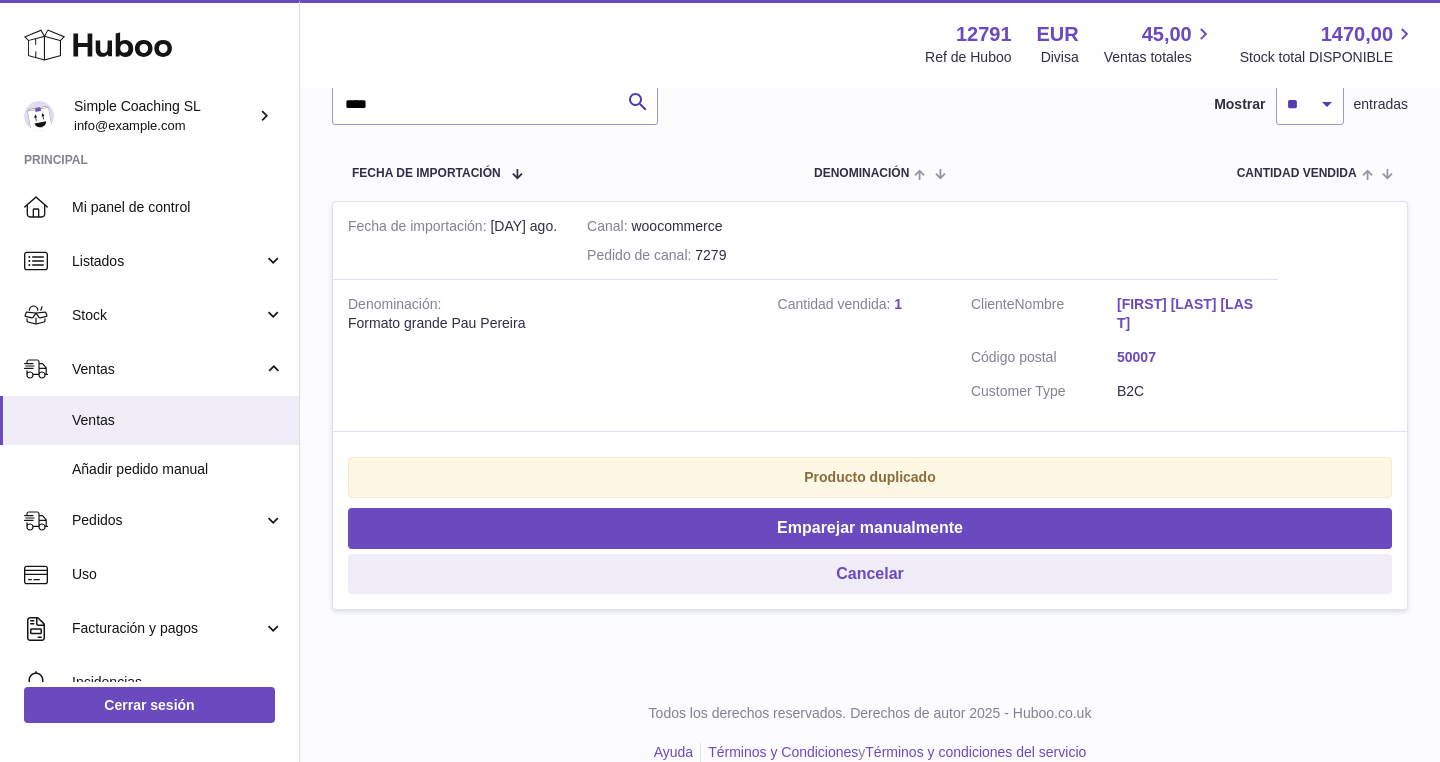 scroll, scrollTop: 349, scrollLeft: 0, axis: vertical 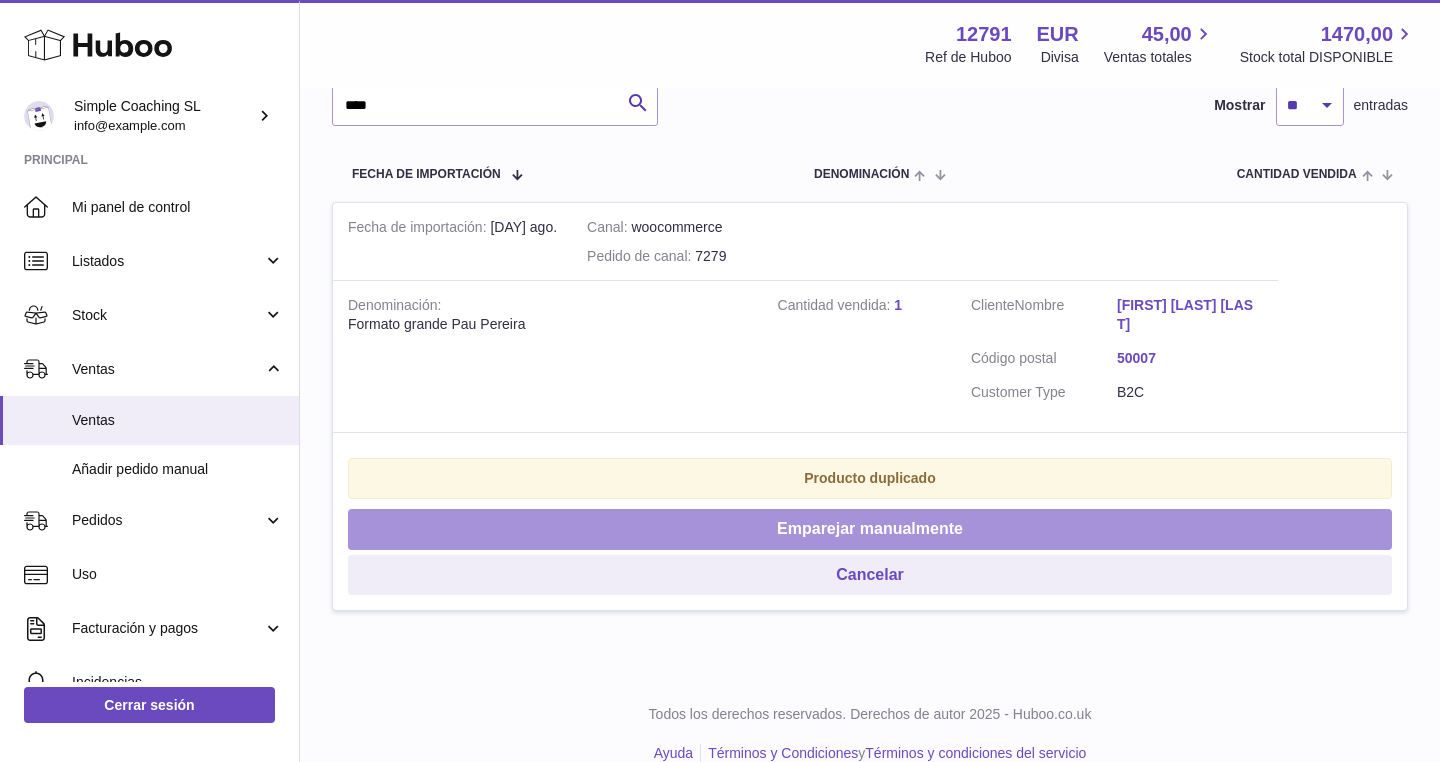 click on "Emparejar manualmente" at bounding box center [870, 529] 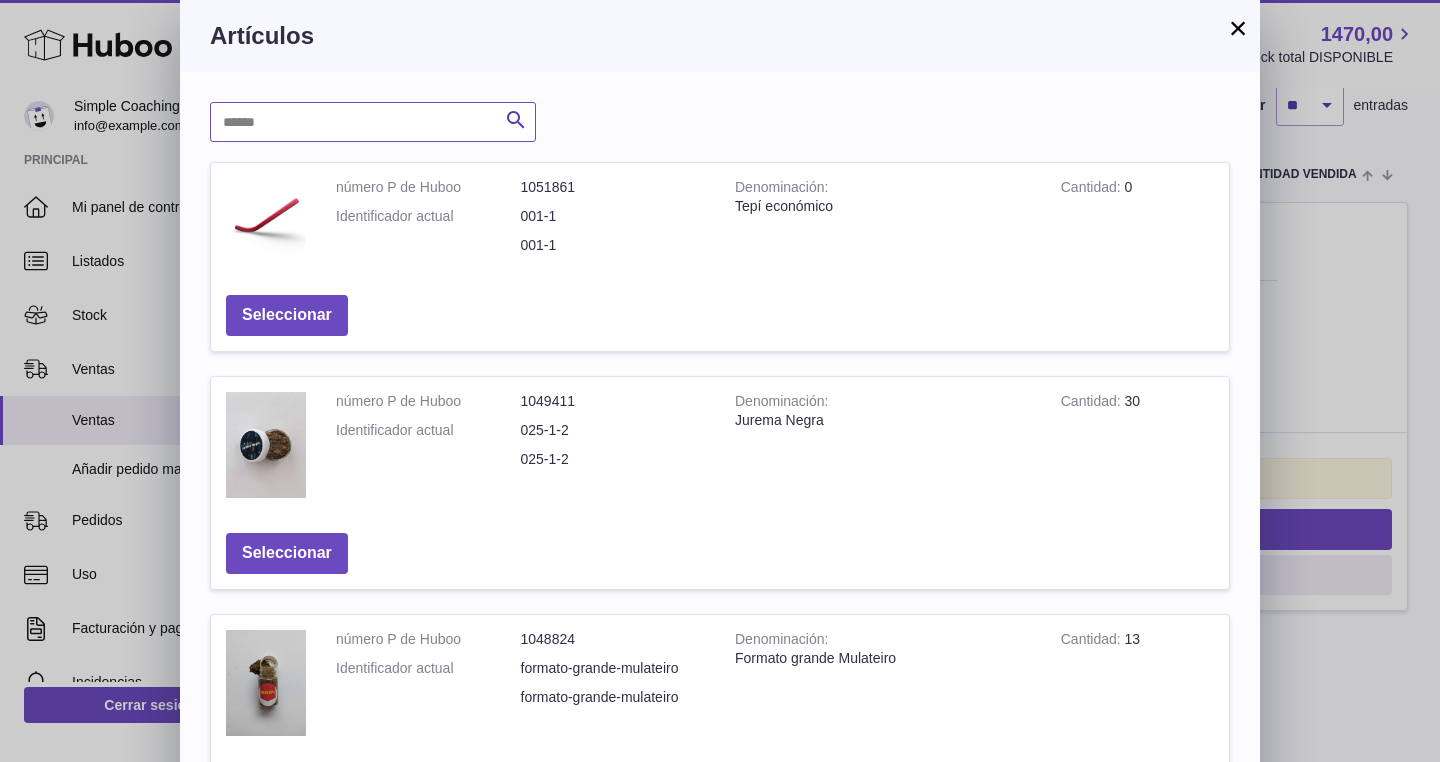 click at bounding box center (373, 122) 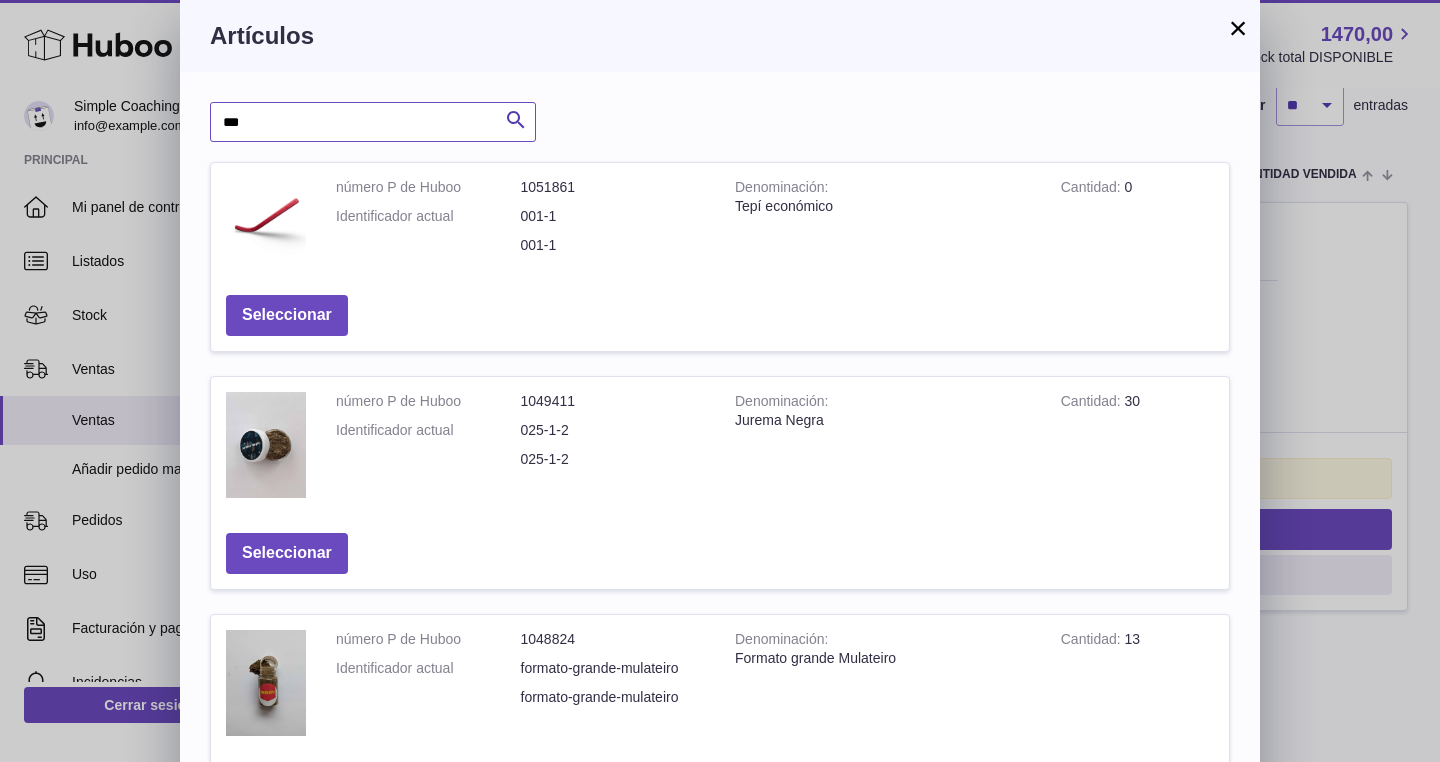 type on "***" 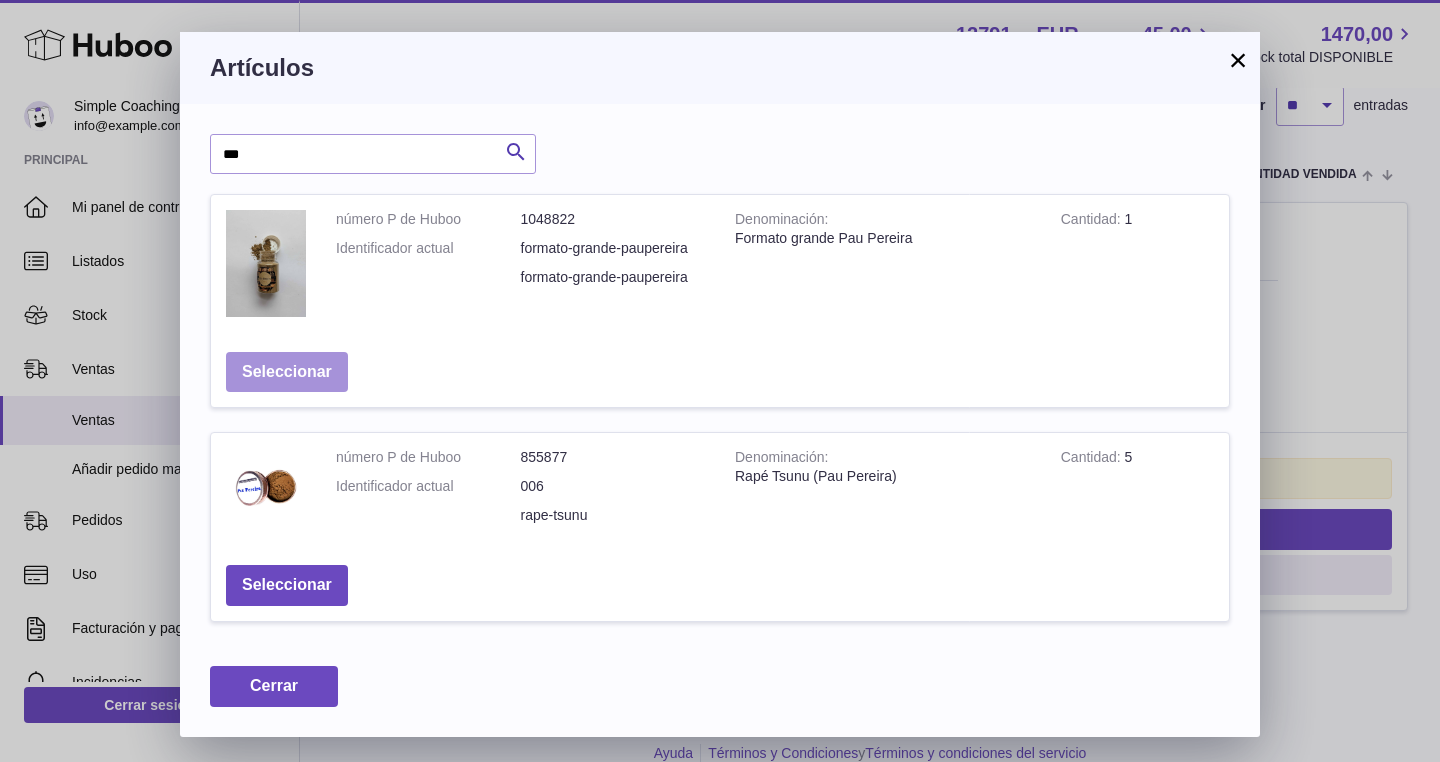 click on "Seleccionar" at bounding box center [287, 372] 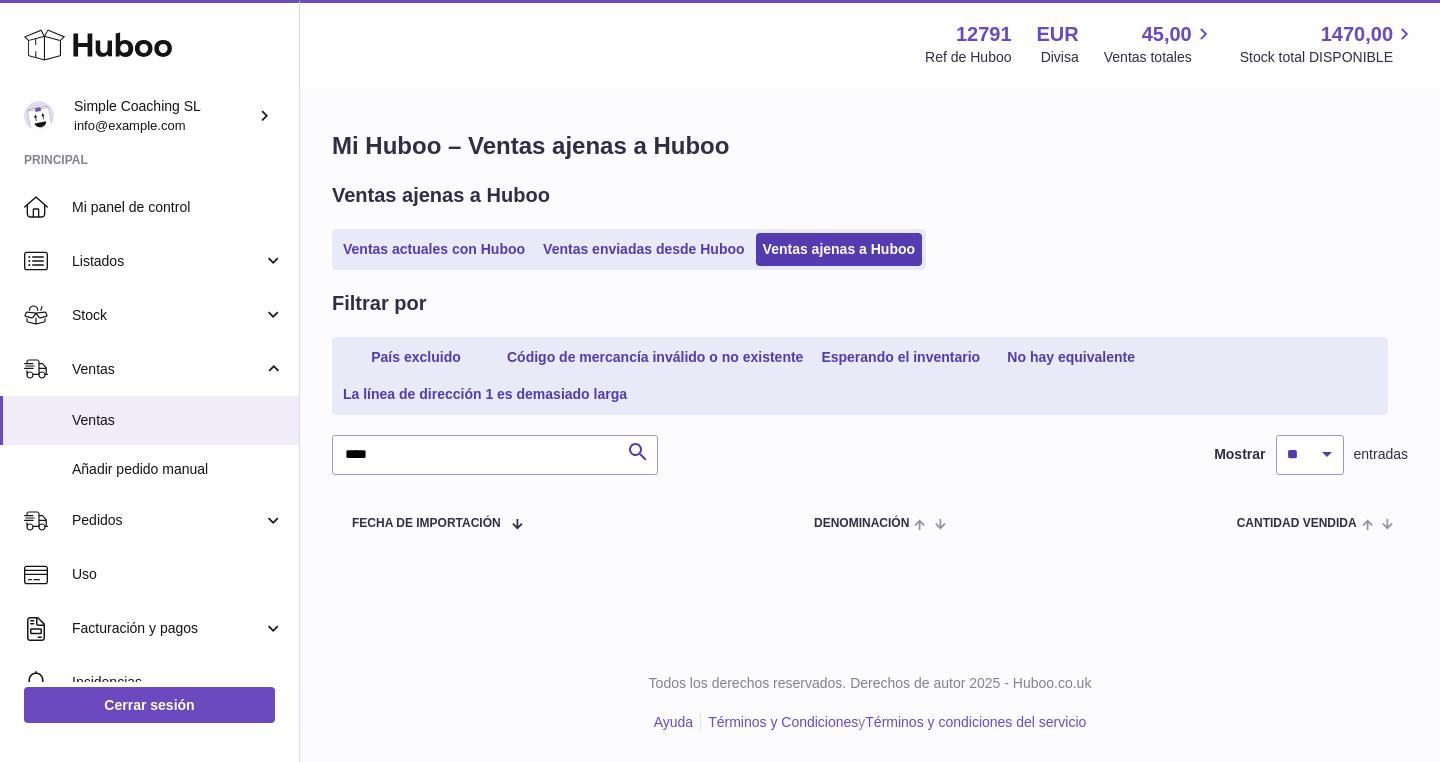 scroll, scrollTop: 0, scrollLeft: 0, axis: both 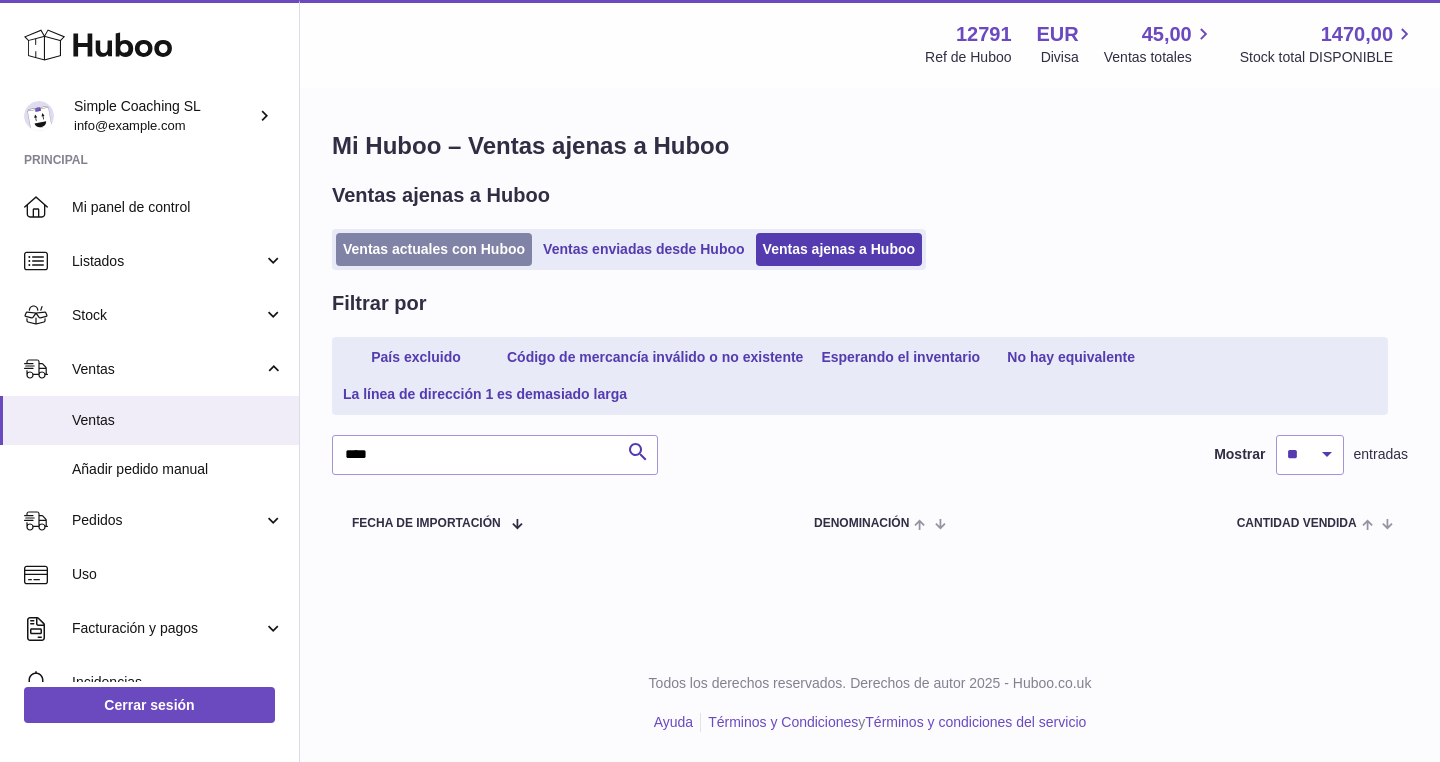 click on "Ventas actuales con Huboo" at bounding box center [434, 249] 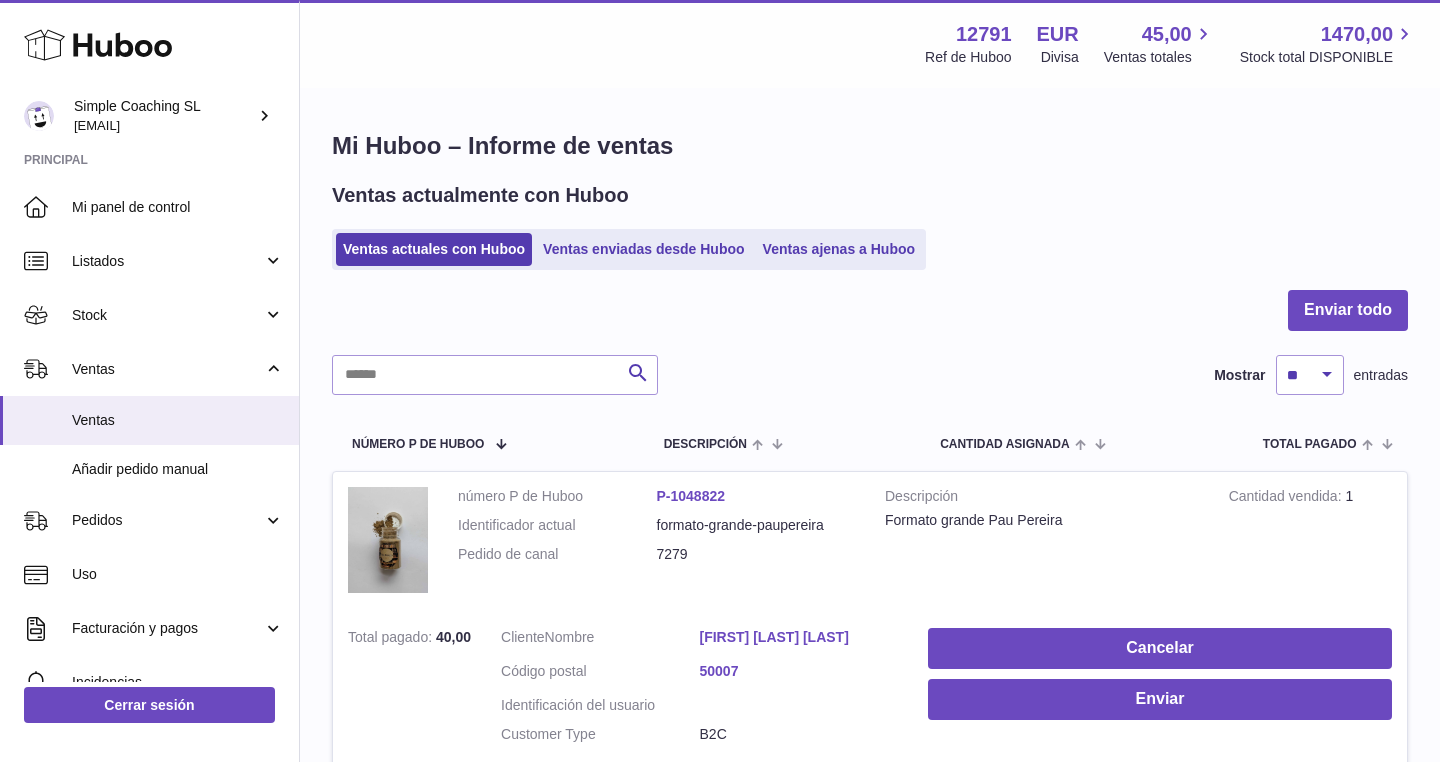 scroll, scrollTop: 0, scrollLeft: 0, axis: both 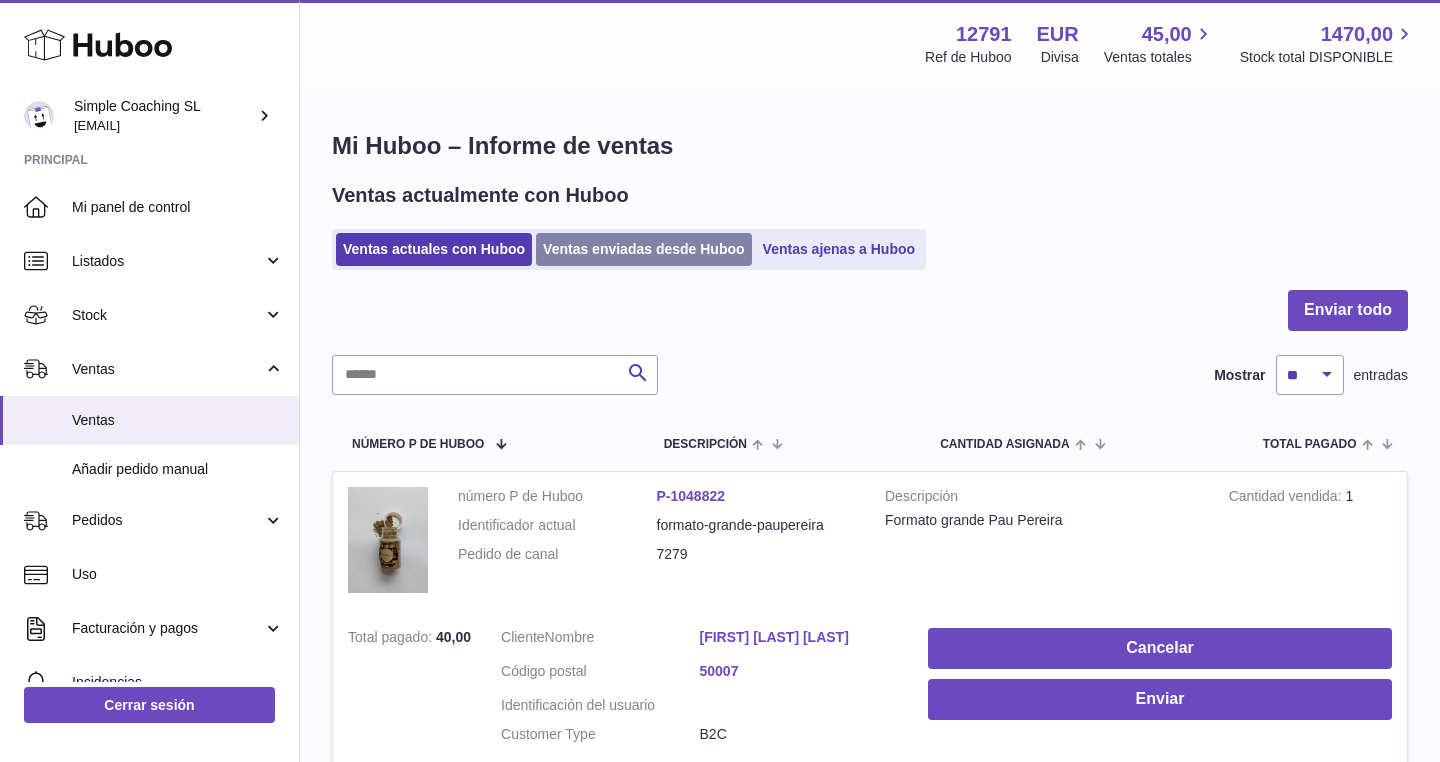 click on "Ventas enviadas desde Huboo" at bounding box center [644, 249] 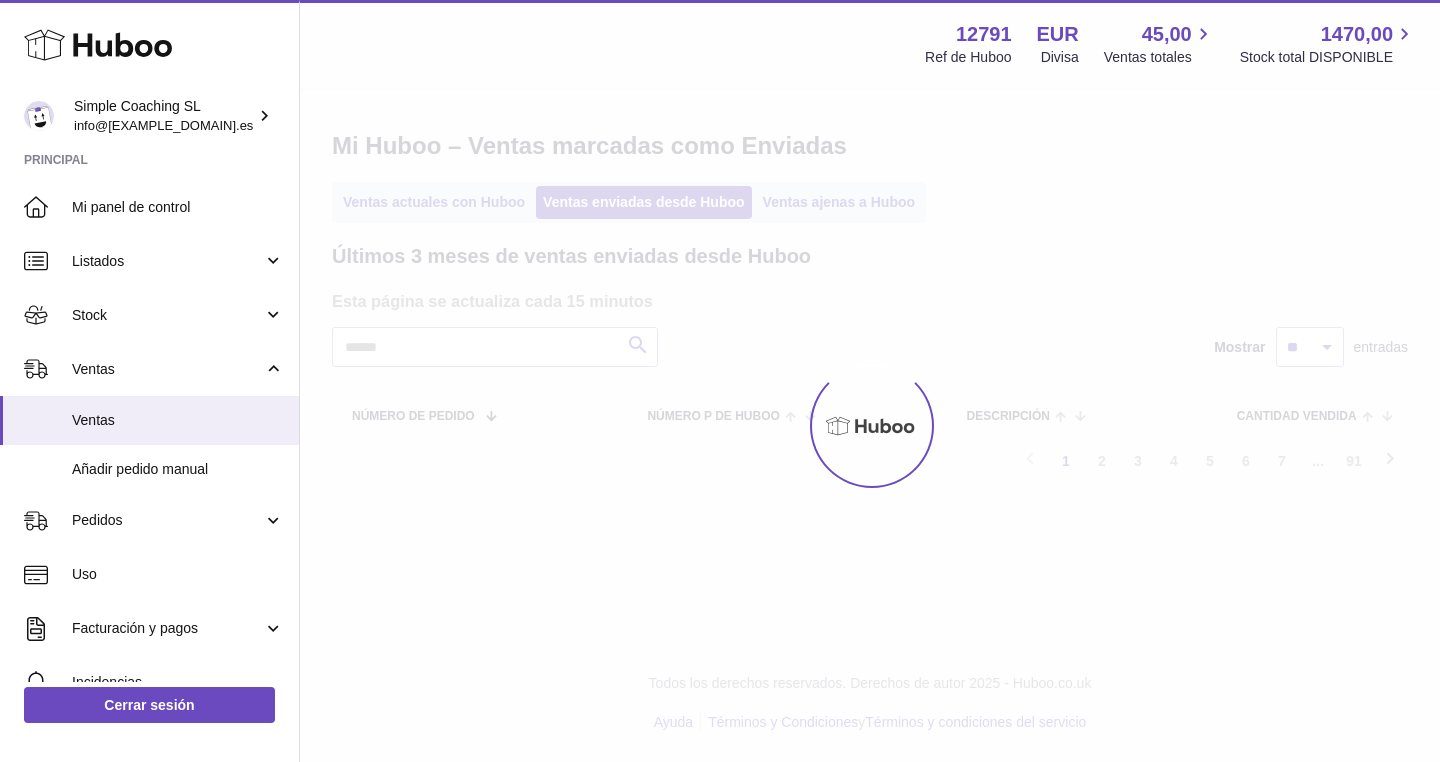 scroll, scrollTop: 0, scrollLeft: 0, axis: both 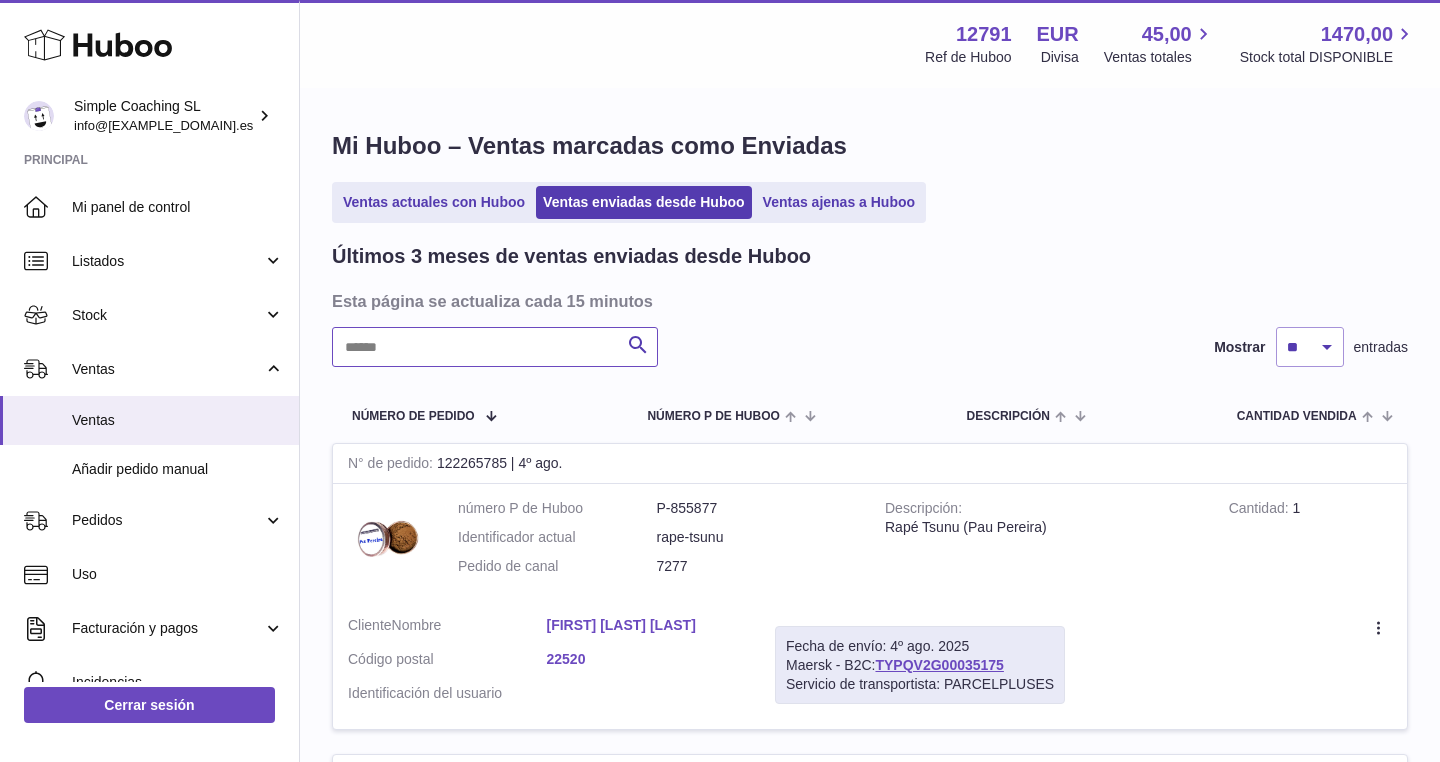 click at bounding box center (495, 347) 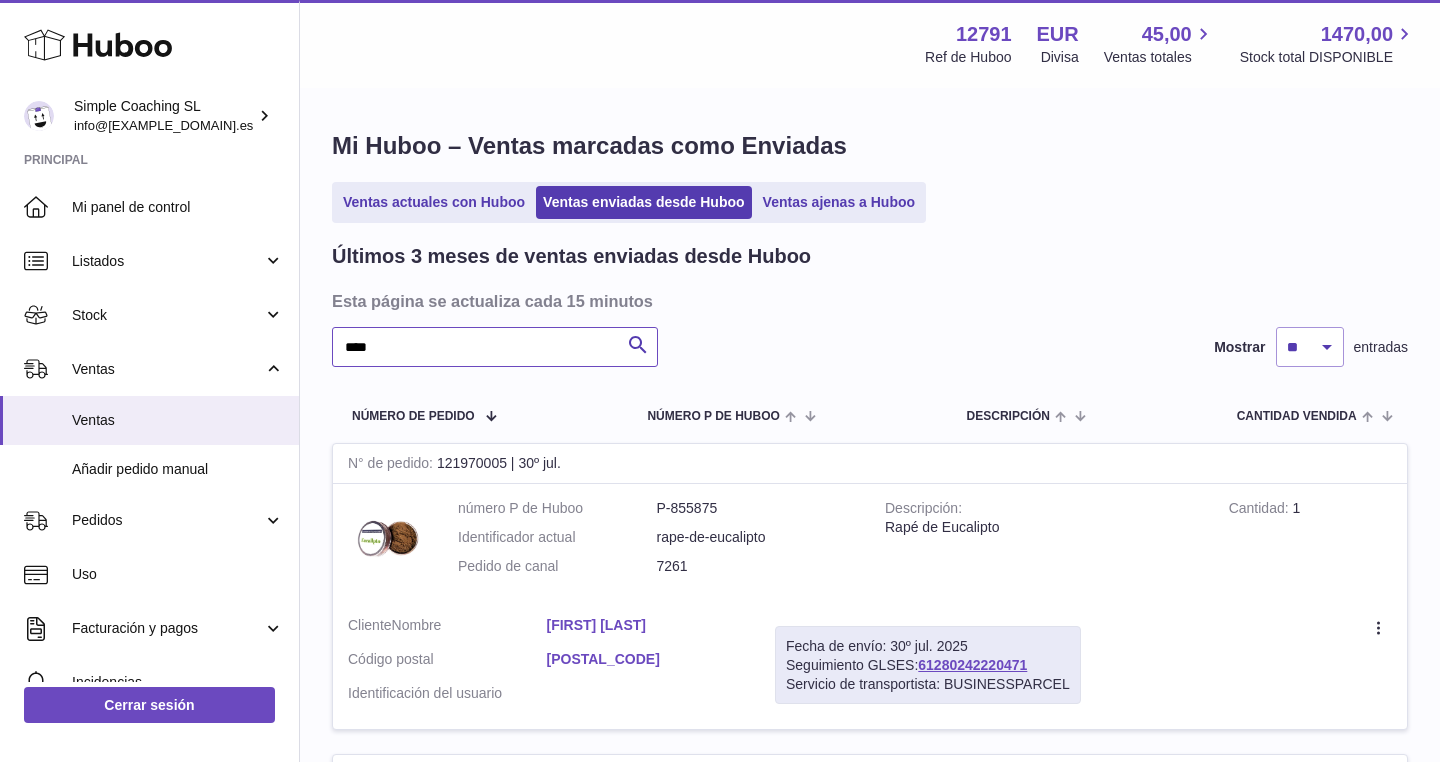 type on "****" 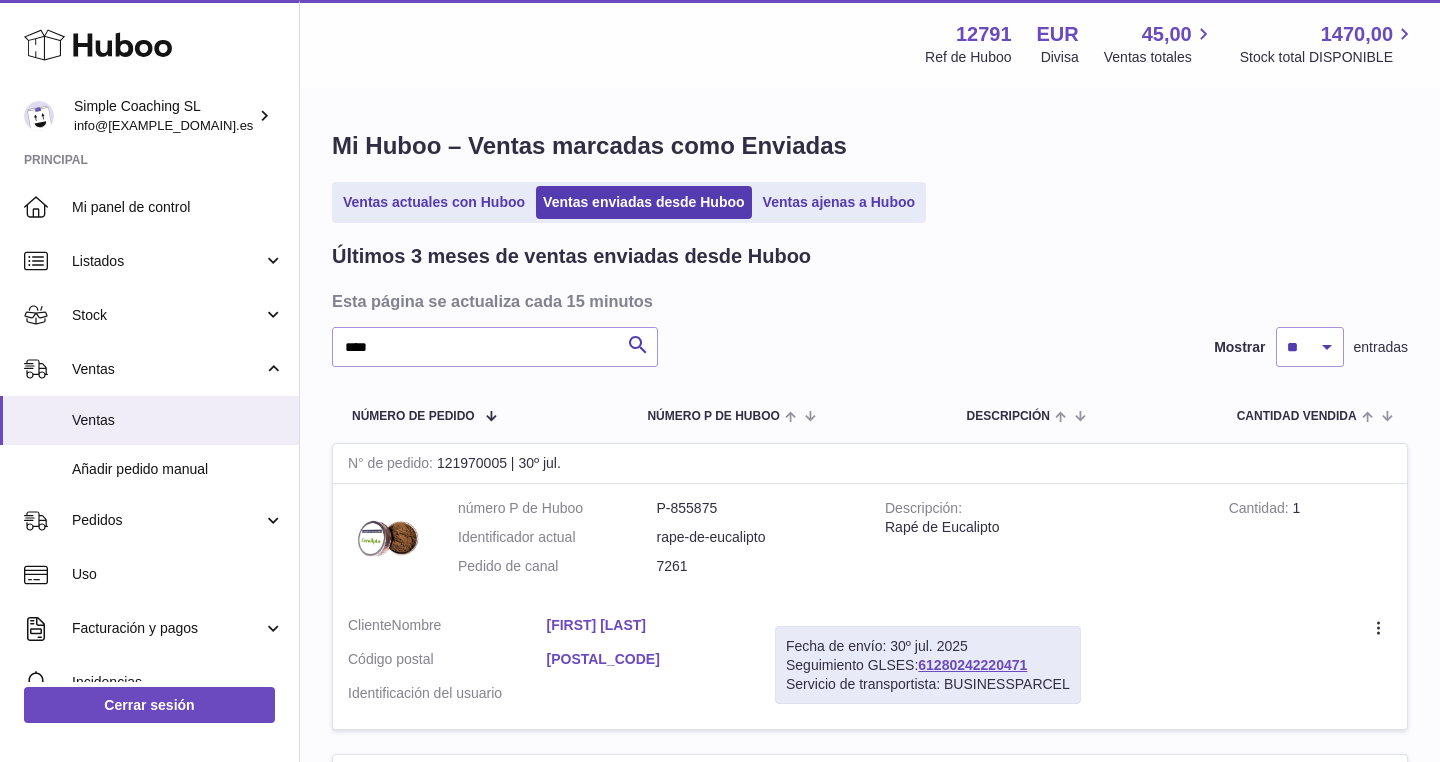 click on "[FIRST] [LAST]" at bounding box center (646, 625) 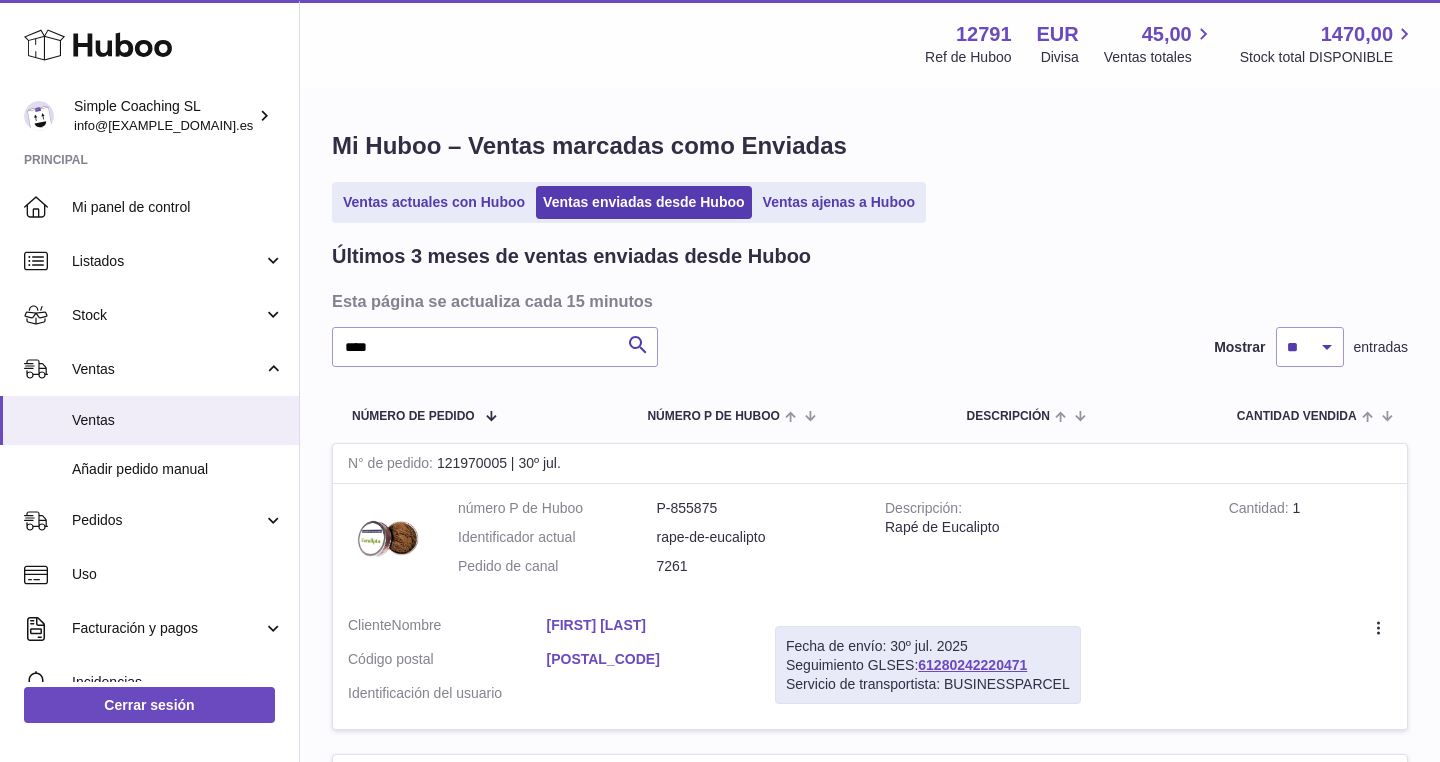 click at bounding box center (720, 381) 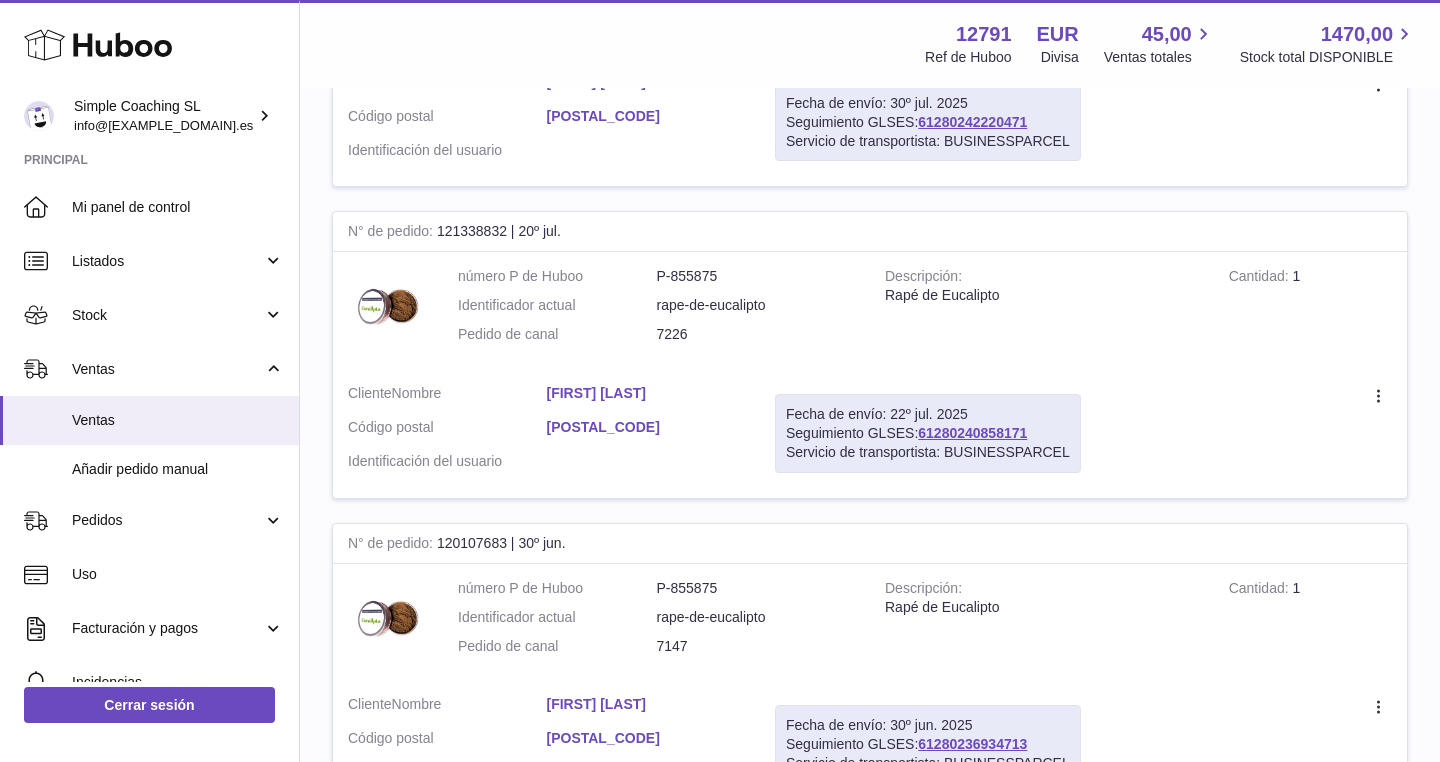 scroll, scrollTop: 544, scrollLeft: 0, axis: vertical 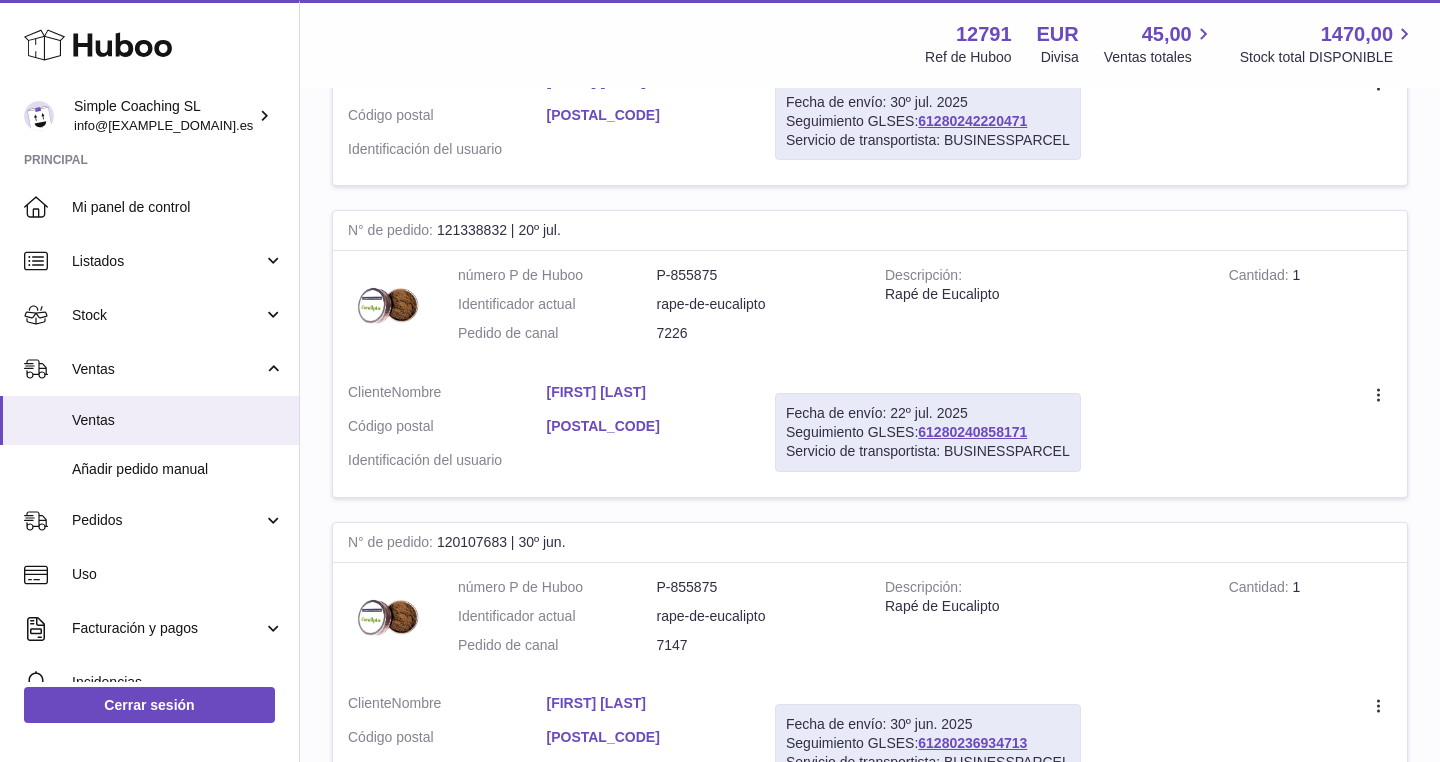click on "[FIRST] [LAST]" at bounding box center [646, 392] 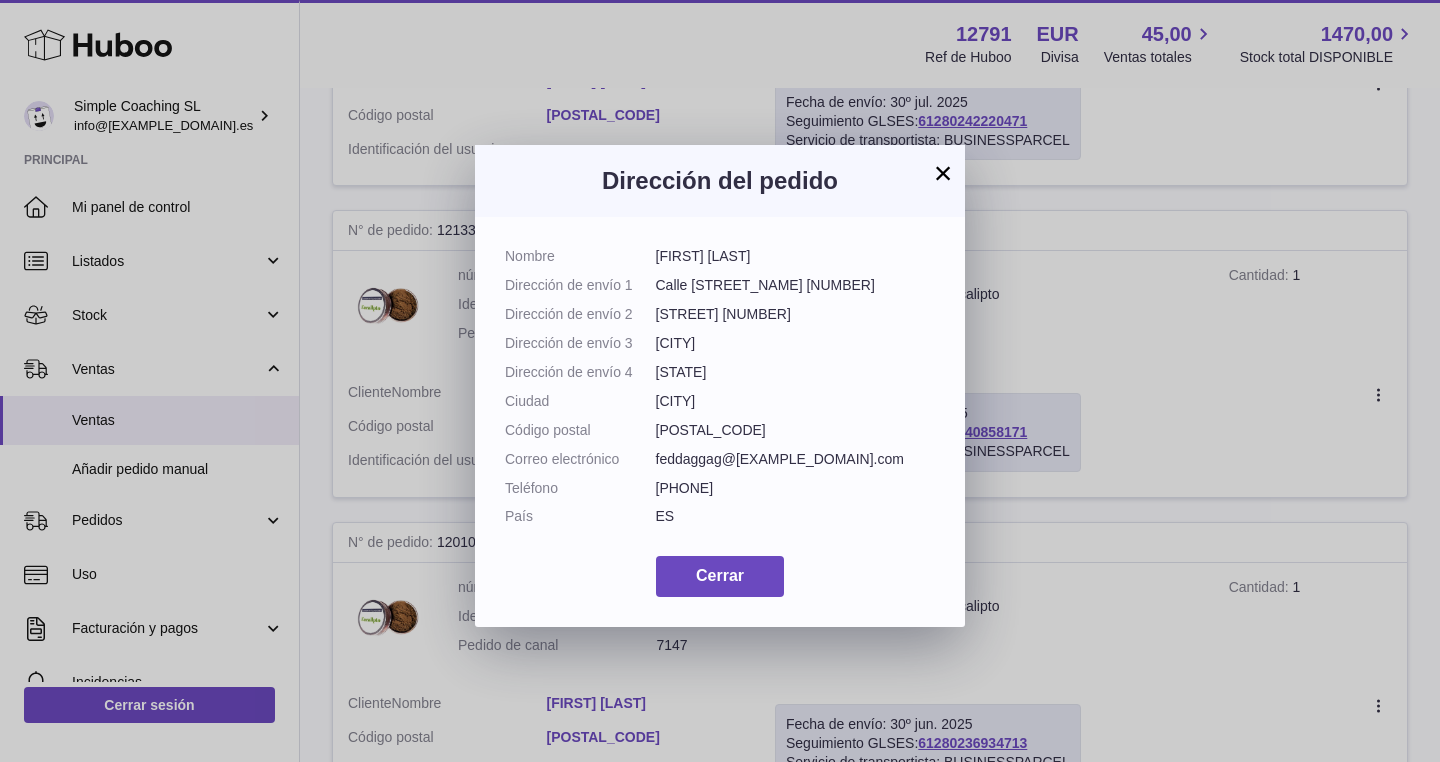 click on "×
Dirección del pedido
Nombre
[FIRST] [LAST]
Dirección de envío 1
Calle [STREET_NAME] [NUMBER]
Dirección de envío 2
Piso [NUMBER]A
Dirección de envío 3
[CITY]
Dirección de envío 4
[STATE]
Ciudad
[CITY]
Código postal
[POSTAL_CODE]
Correo electrónico
feddaggag@[EXAMPLE_DOMAIN].com
Teléfono
[PHONE]
País
ES    Cerrar" at bounding box center (720, 381) 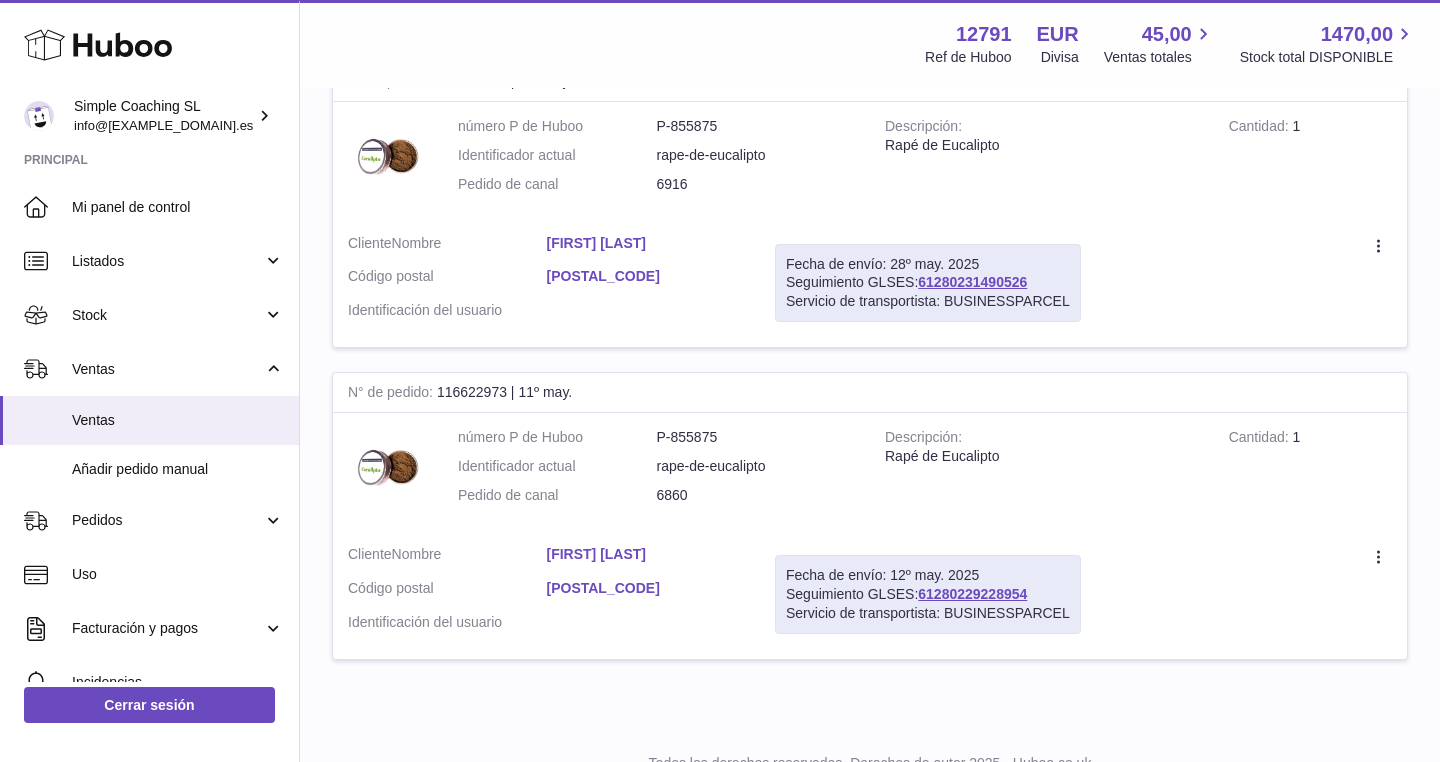 scroll, scrollTop: 1940, scrollLeft: 0, axis: vertical 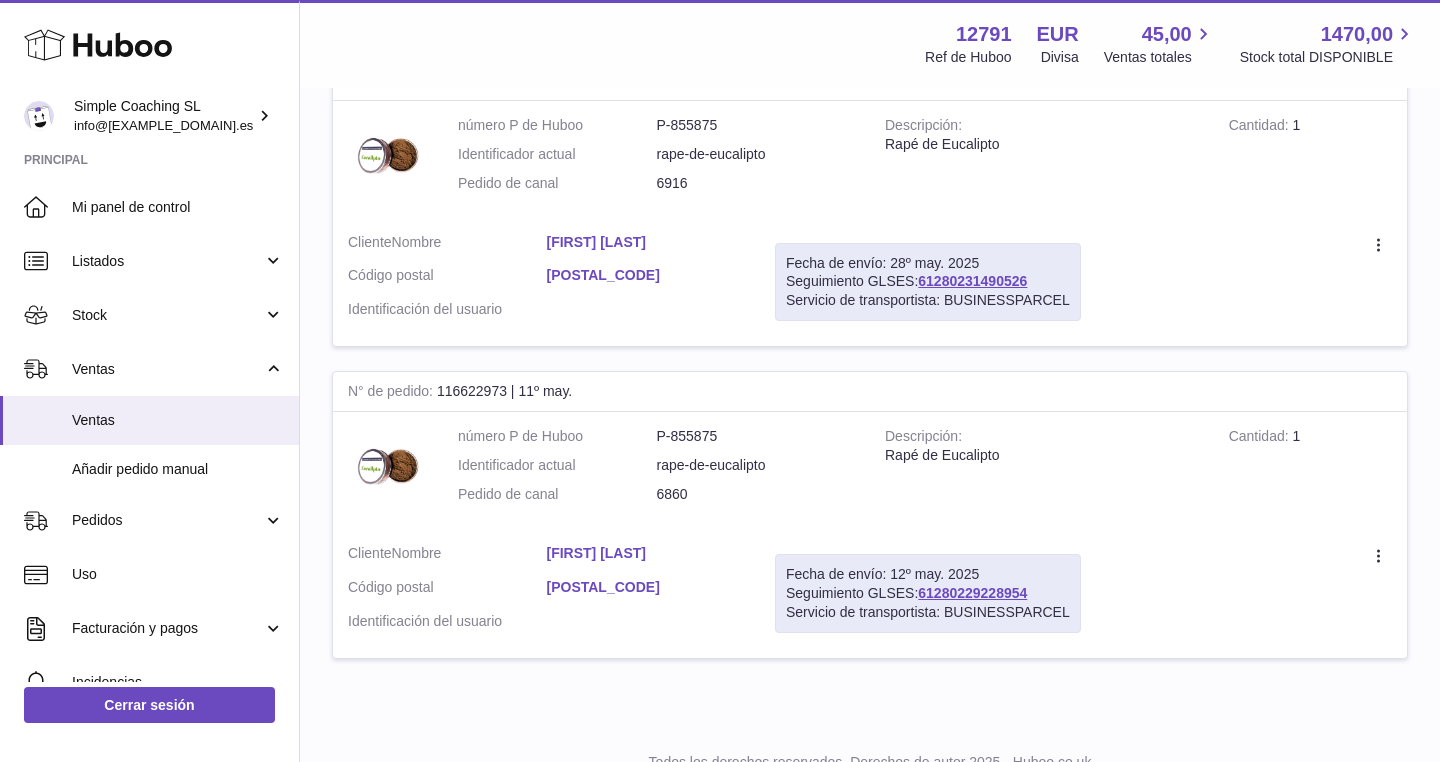 click on "[FIRST] [LAST]" at bounding box center [646, 553] 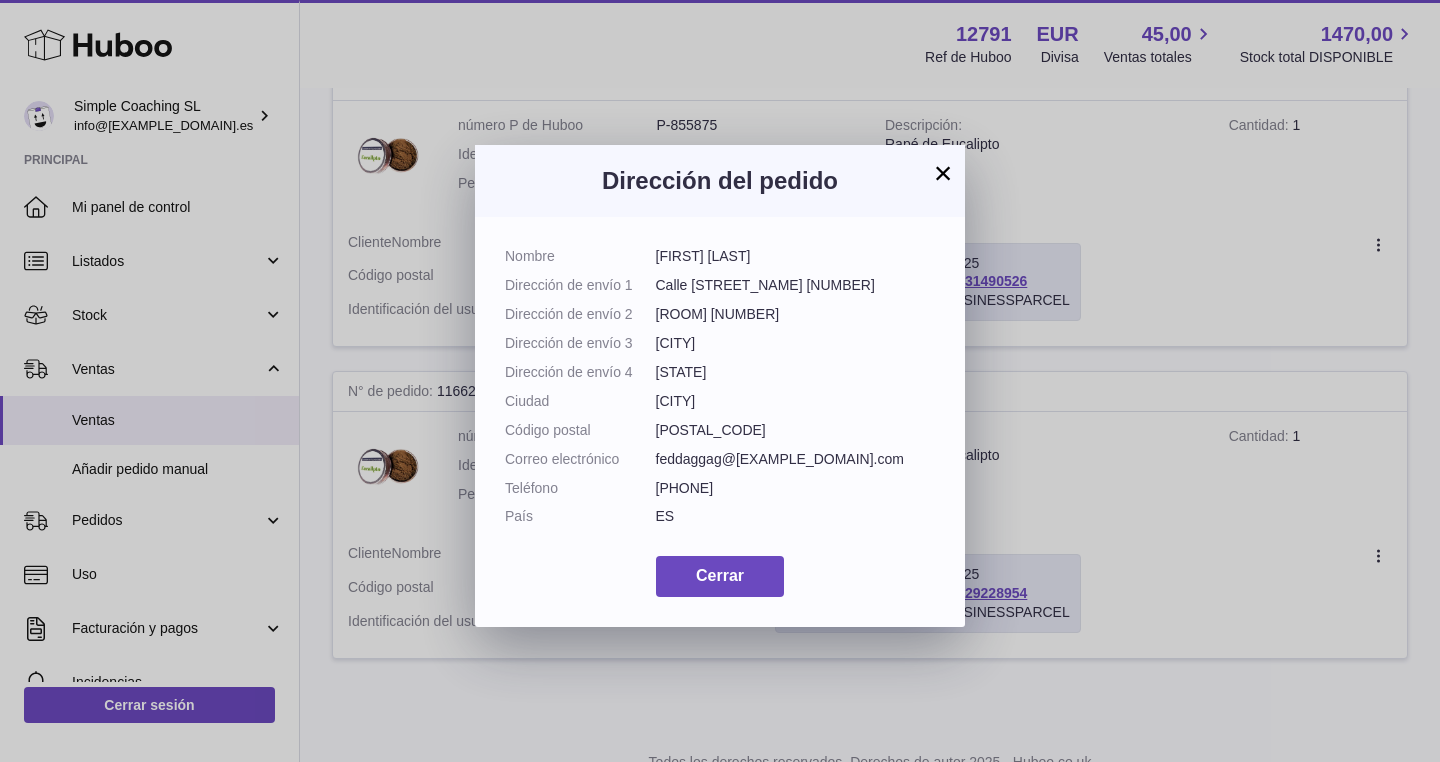 click on "×
Dirección del pedido
Nombre
[FIRST] [LAST]
Dirección de envío 1
Calle [STREET_NAME] [NUMBER]
Dirección de envío 2
Habitacion [NUMBER]
Dirección de envío 3
[CITY]
Dirección de envío 4
[STATE]
Ciudad
[CITY]
Código postal
[POSTAL_CODE]
Correo electrónico
feddaggag@[EXAMPLE_DOMAIN].com
Teléfono
[PHONE]
País
ES    Cerrar" at bounding box center (720, 381) 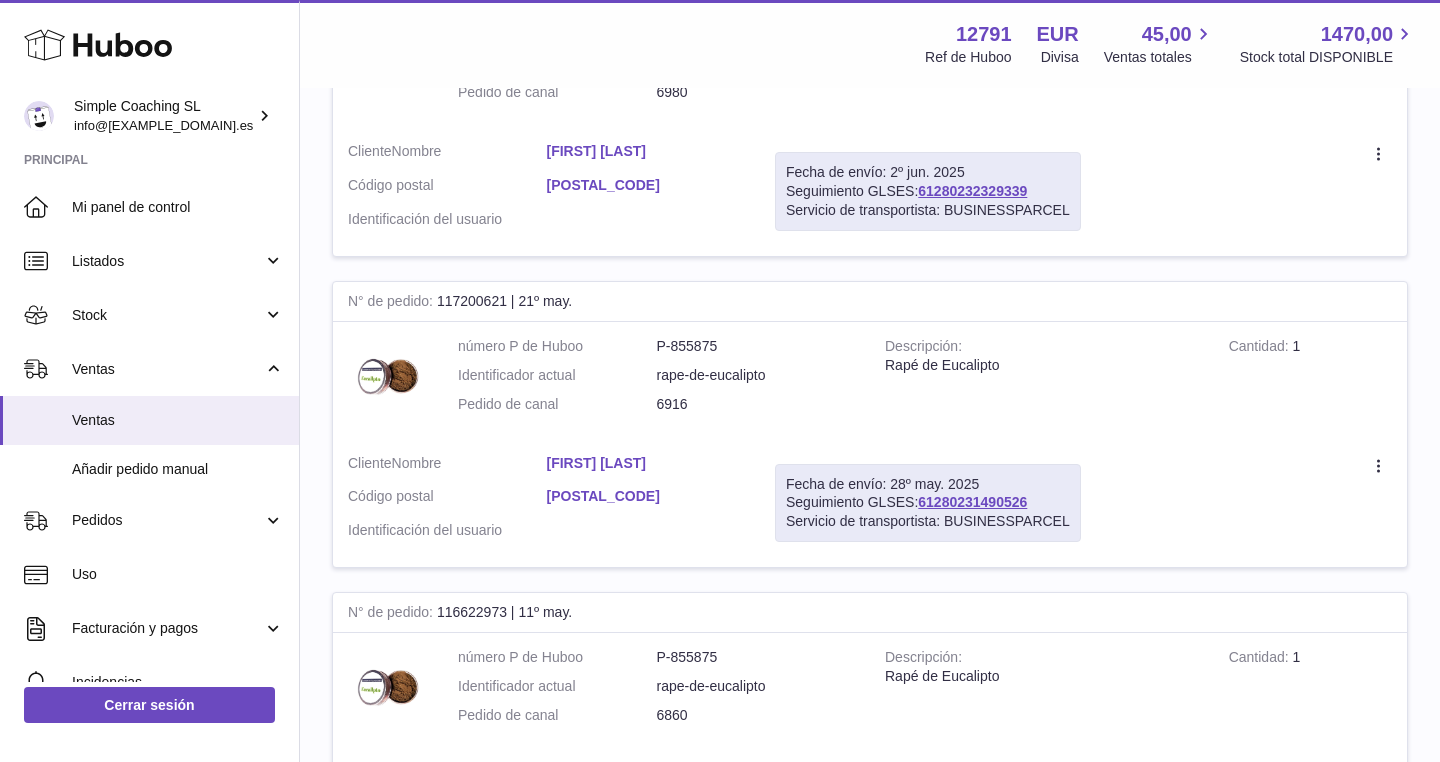 scroll, scrollTop: 1707, scrollLeft: 0, axis: vertical 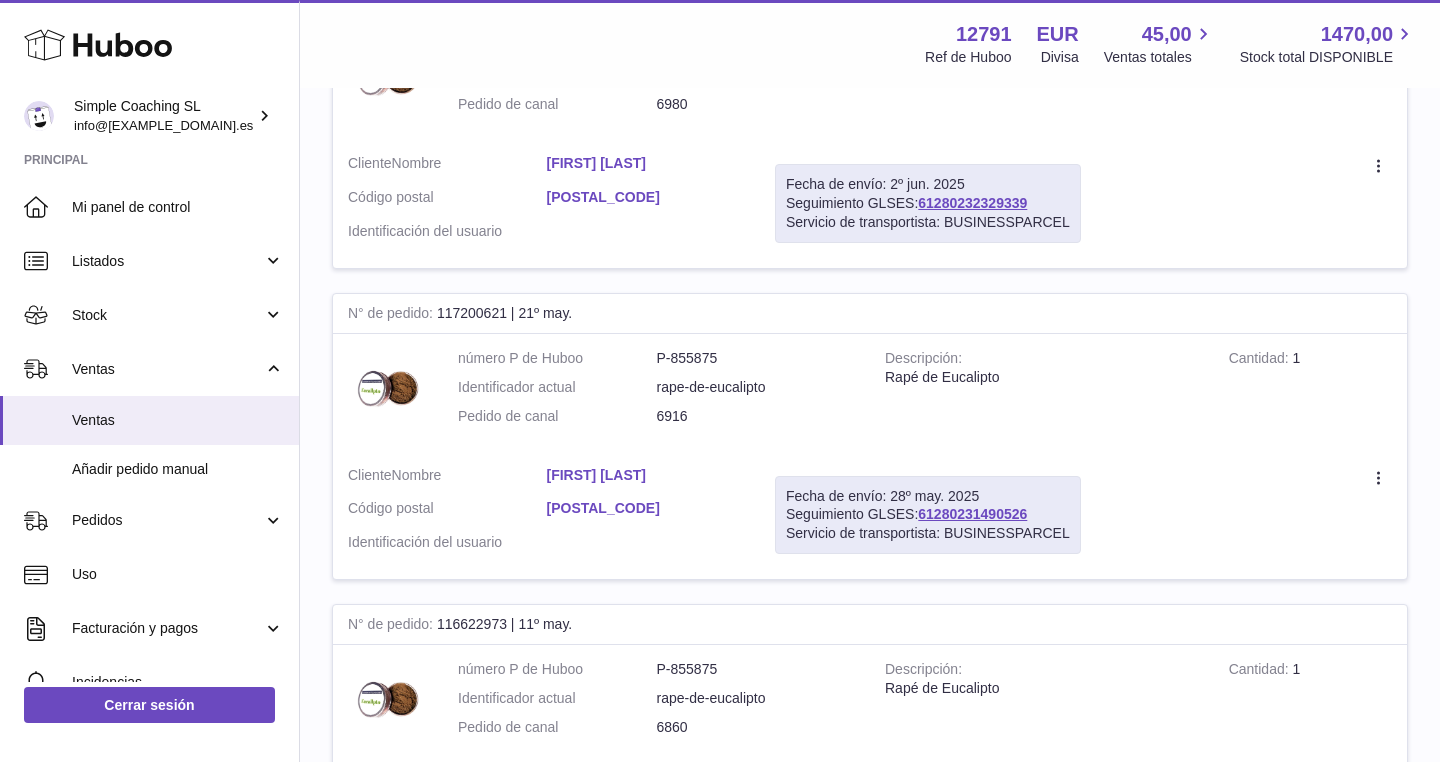 click on "[FIRST] [LAST]" at bounding box center [646, 475] 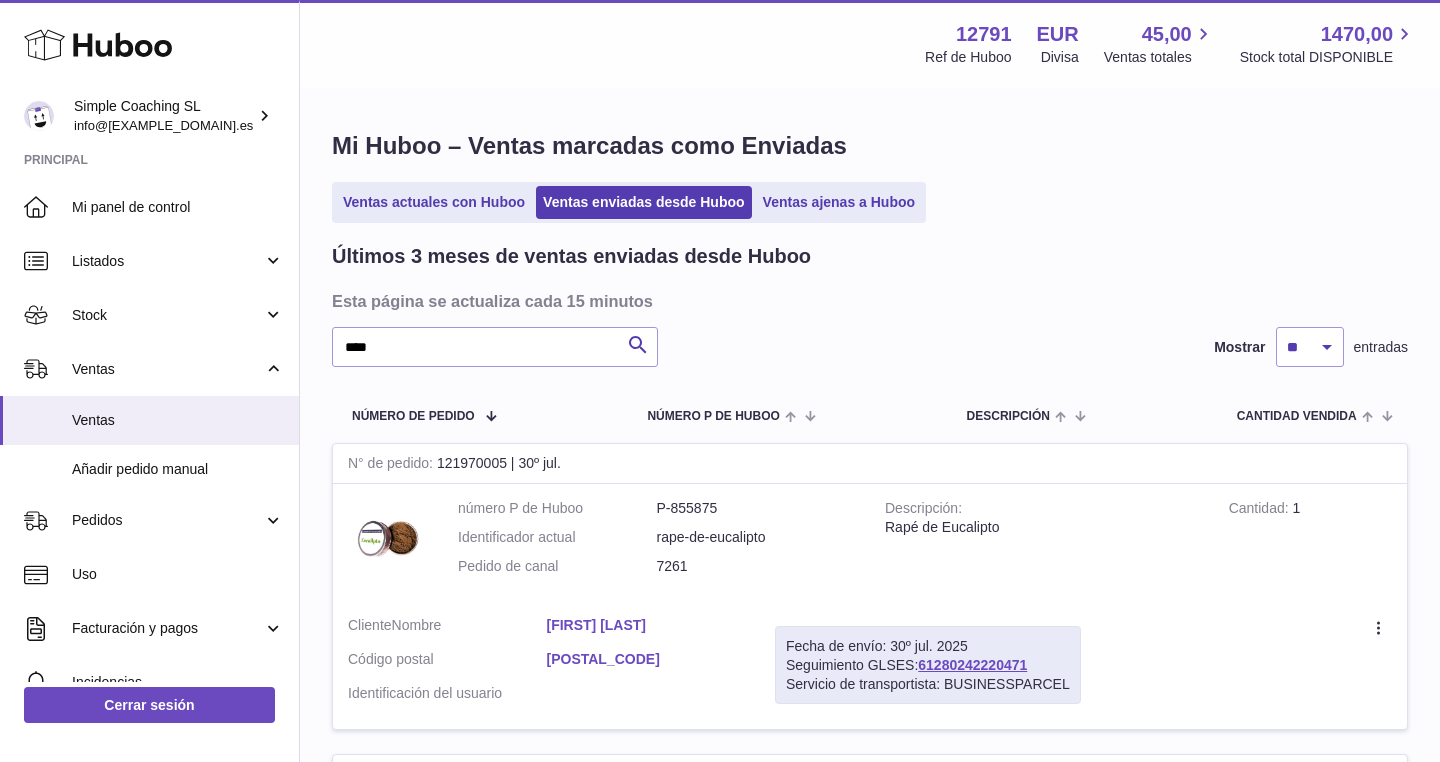 scroll, scrollTop: 0, scrollLeft: 0, axis: both 